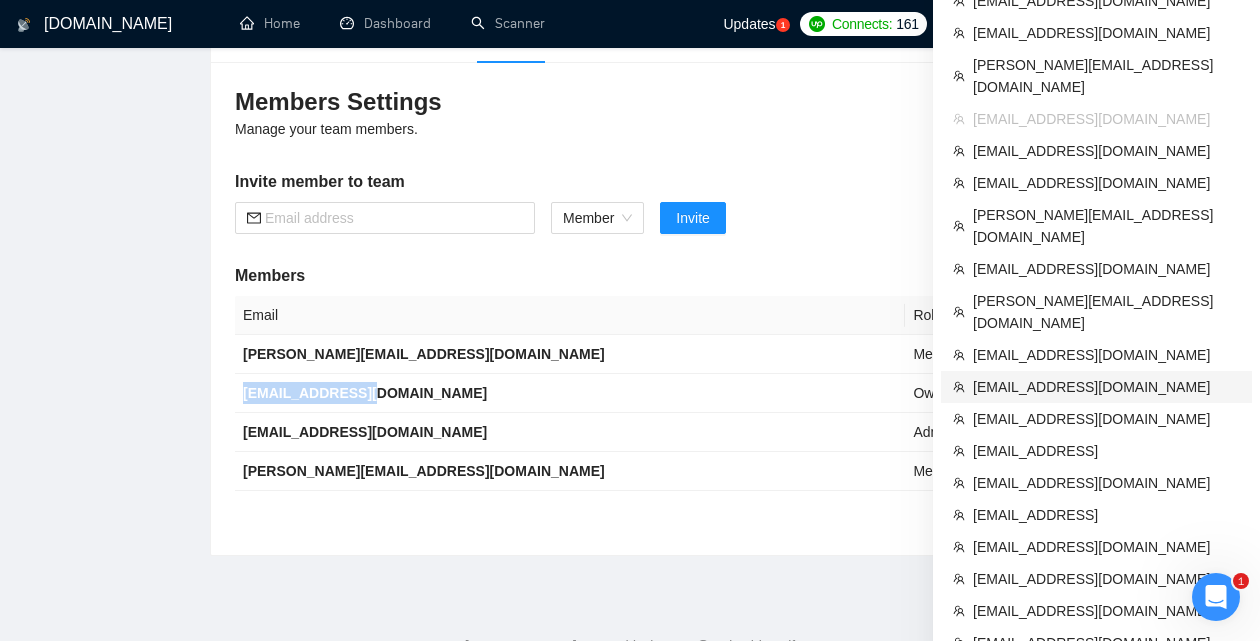 scroll, scrollTop: 205, scrollLeft: 0, axis: vertical 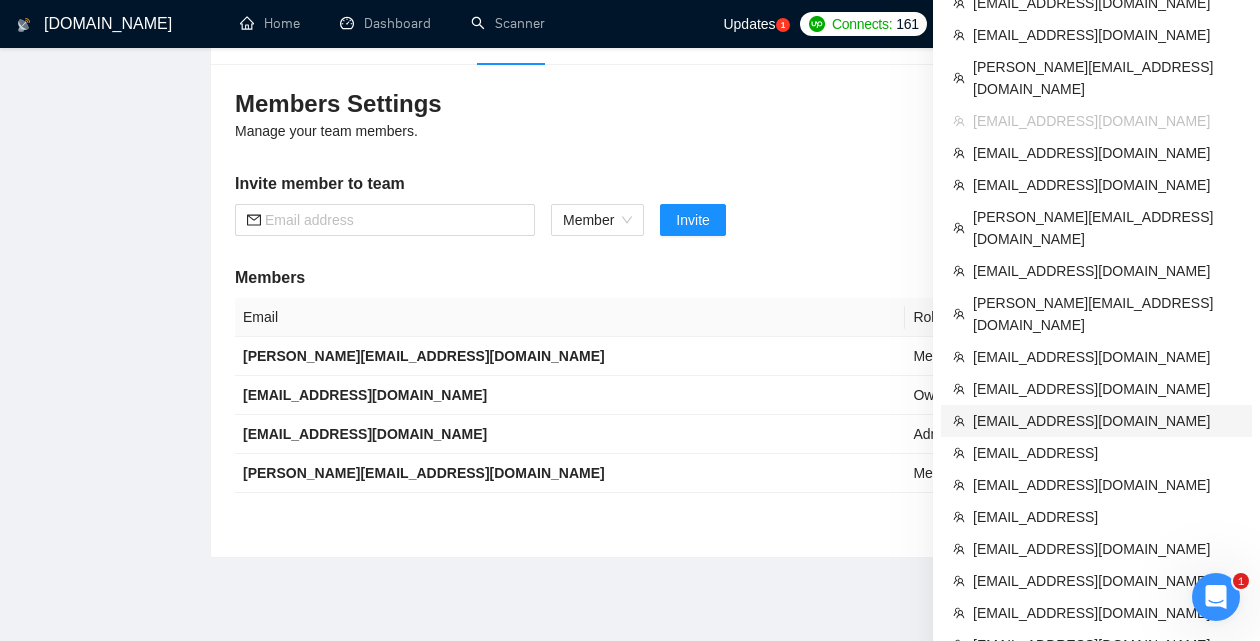 click on "[EMAIL_ADDRESS][DOMAIN_NAME]" at bounding box center [1106, 421] 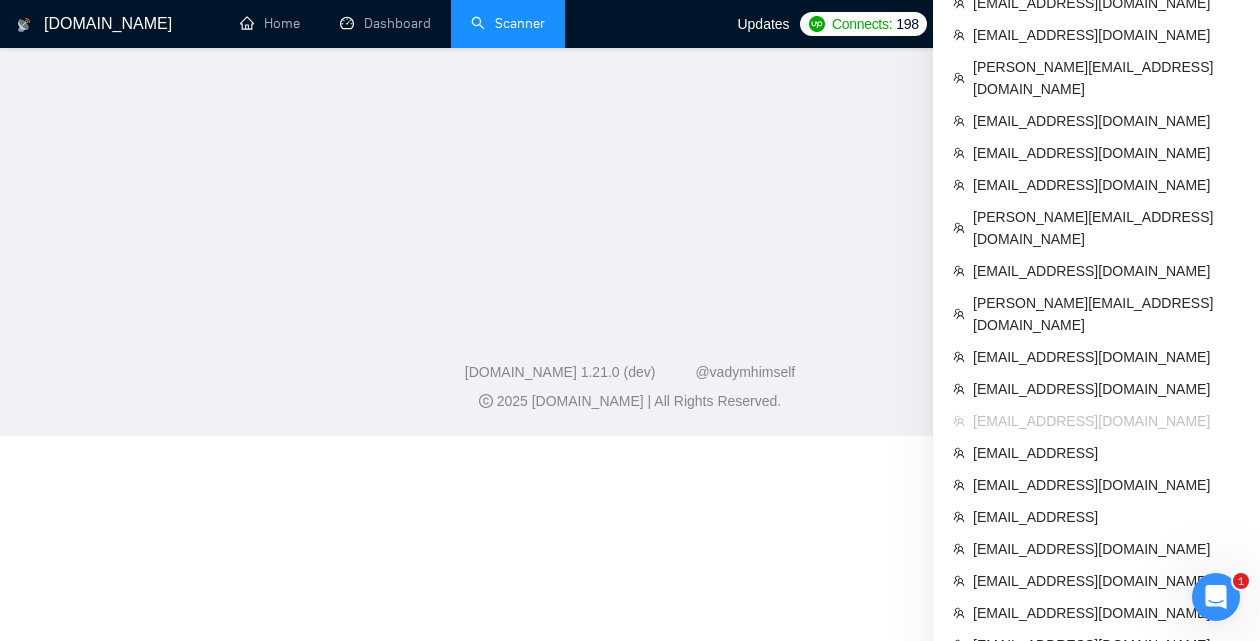 click on "Scanner" at bounding box center [508, 23] 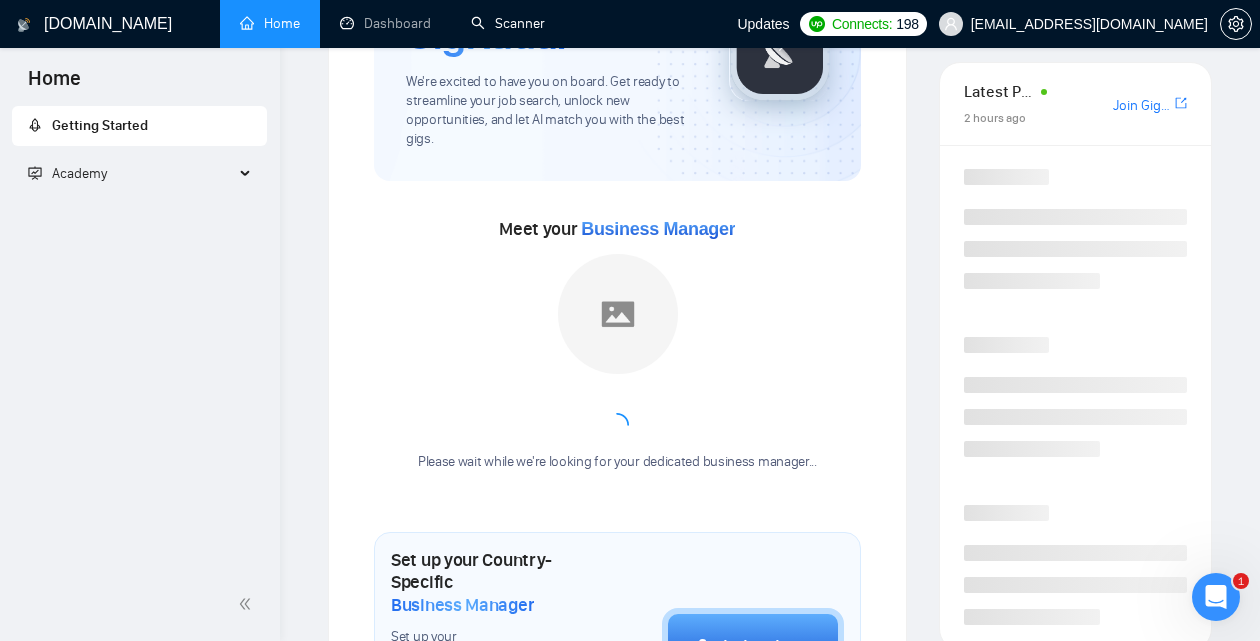 scroll, scrollTop: 0, scrollLeft: 0, axis: both 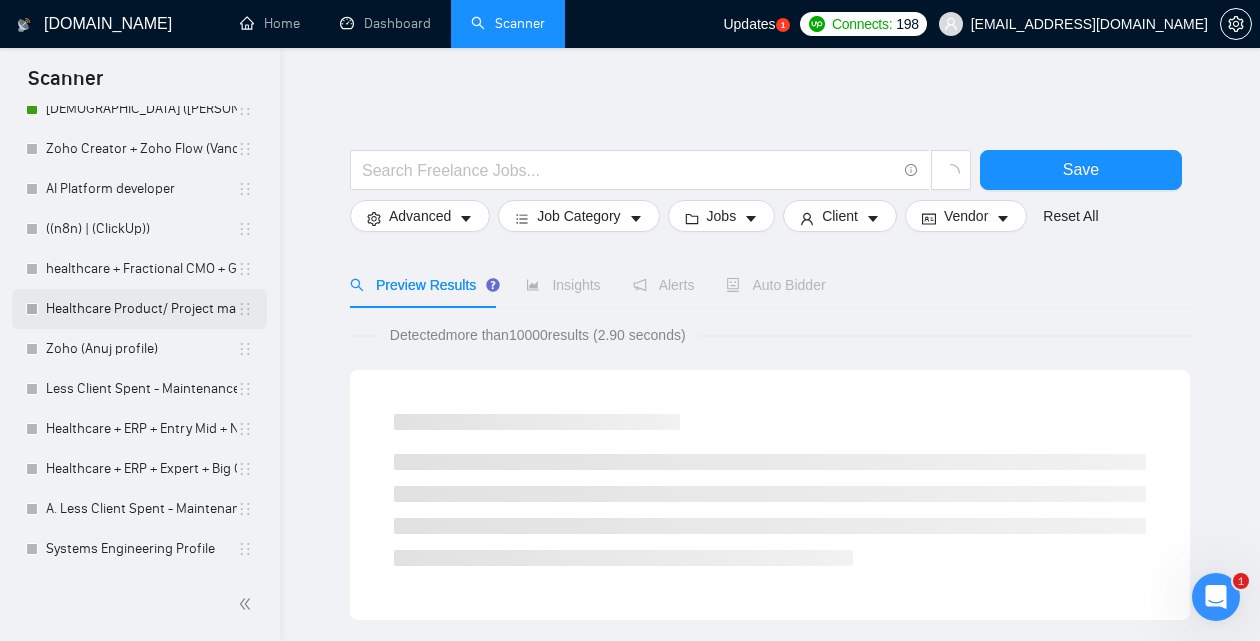 click on "Healthcare Product/ Project manager" at bounding box center [141, 309] 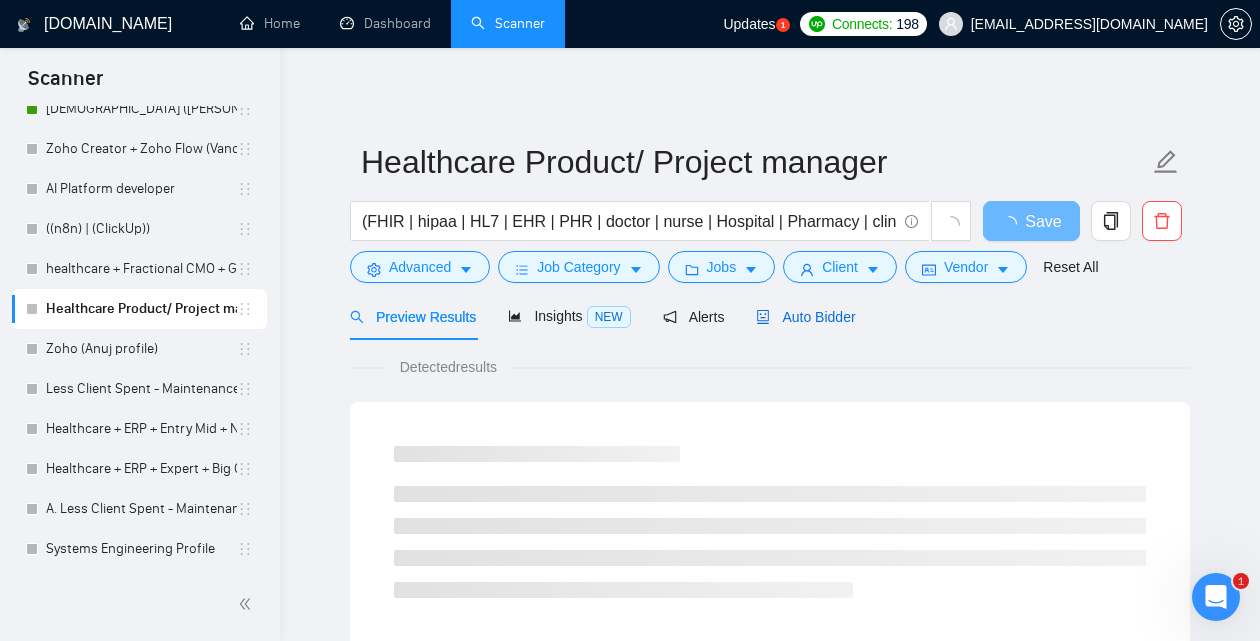 click on "Auto Bidder" at bounding box center (805, 317) 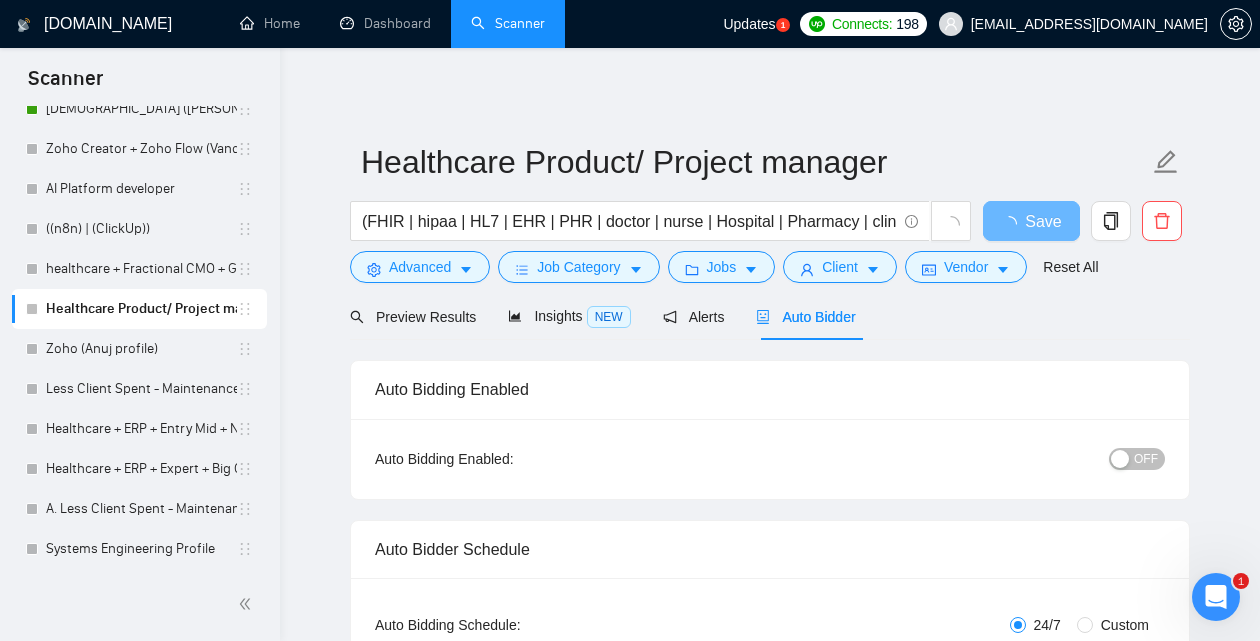 type 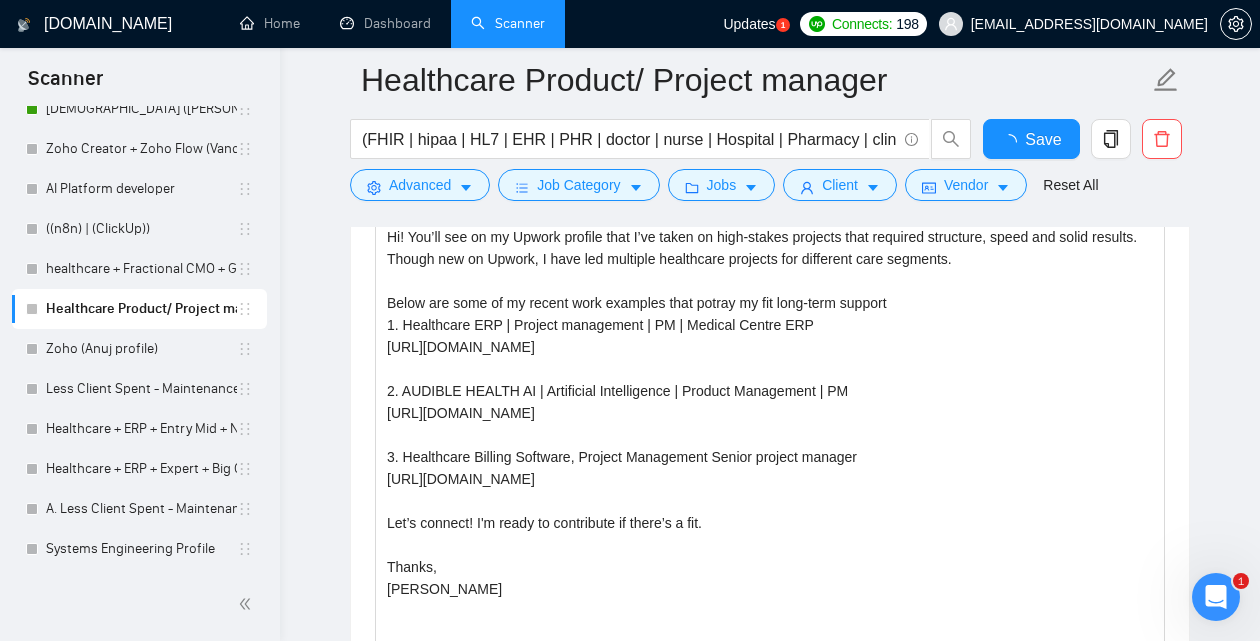 scroll, scrollTop: 1365, scrollLeft: 0, axis: vertical 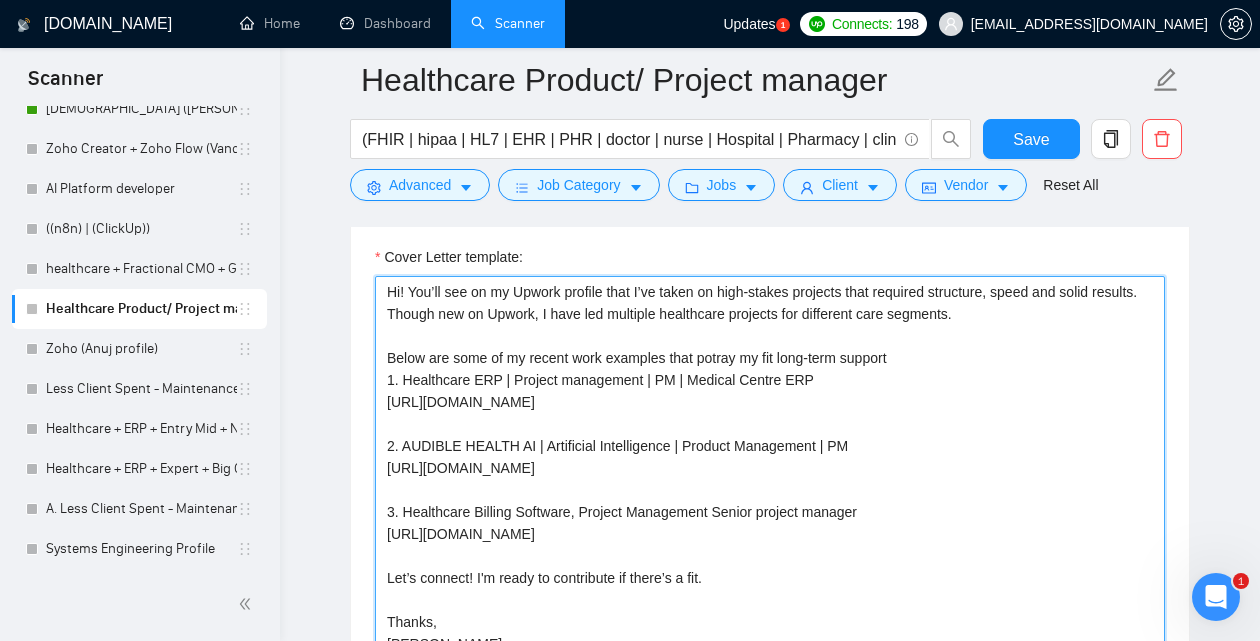 drag, startPoint x: 981, startPoint y: 334, endPoint x: 338, endPoint y: 283, distance: 645.0194 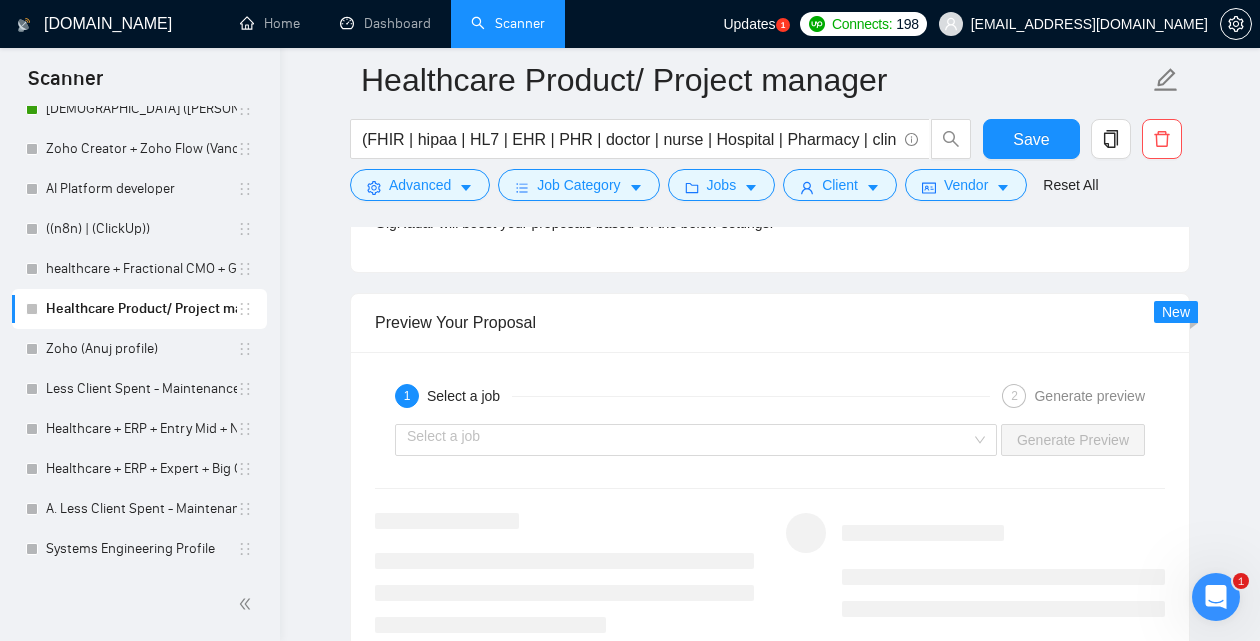scroll, scrollTop: 2829, scrollLeft: 0, axis: vertical 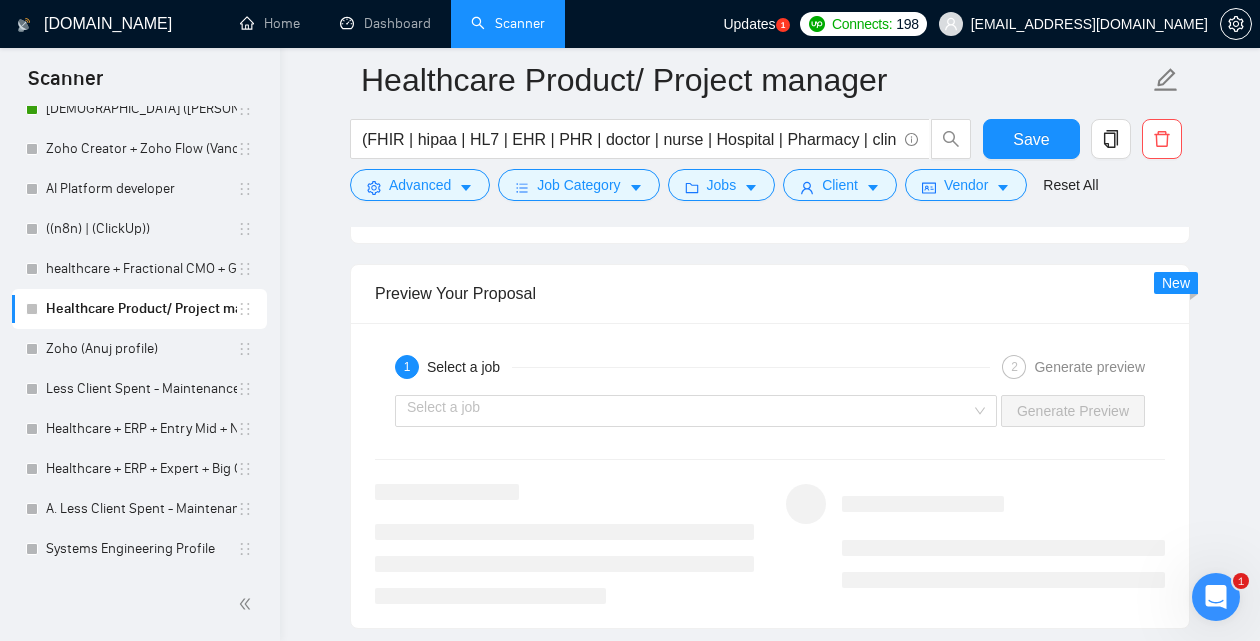 type on "[Action required from job post ] and our development of [required type of project from job post] can help you save 1000$ with us.
Below are some of my recent work examples that potray my fit long-term support
1. Healthcare ERP | Project management | PM | Medical Centre ERP
[URL][DOMAIN_NAME]
2. AUDIBLE HEALTH AI | Artificial Intelligence | Product Management | PM
[URL][DOMAIN_NAME]
3. Healthcare Billing Software, Project Management Senior project manager
[URL][DOMAIN_NAME]
Let’s connect! I'm ready to contribute if there’s a fit.
Thanks,
[PERSON_NAME]" 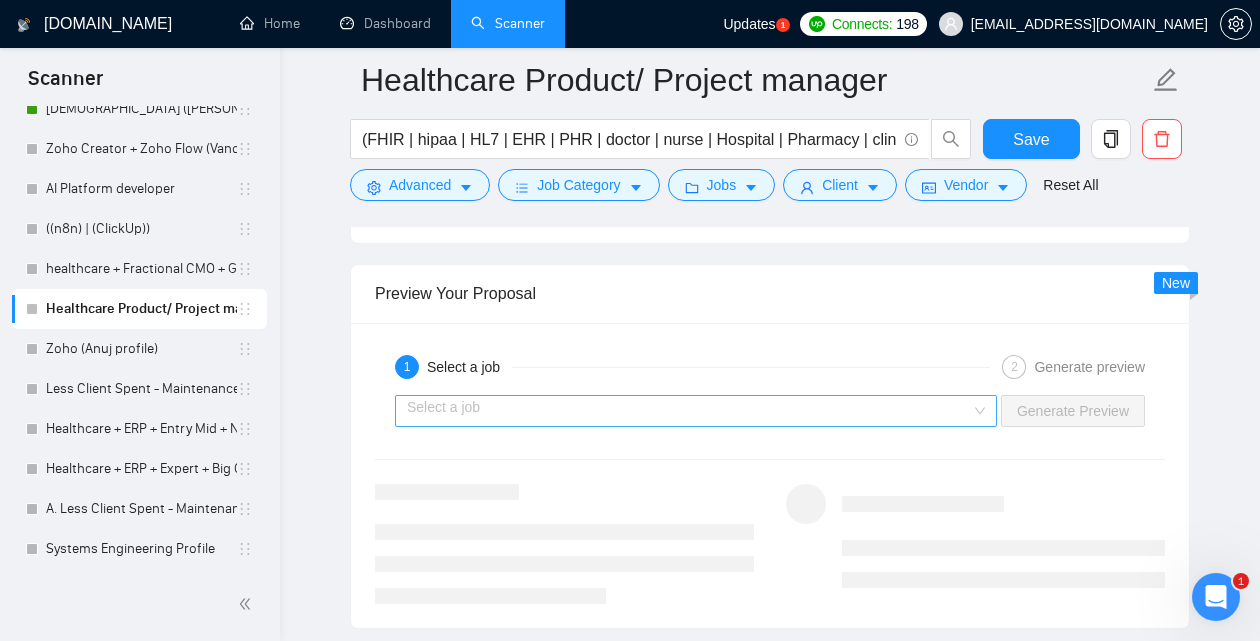 click at bounding box center [689, 411] 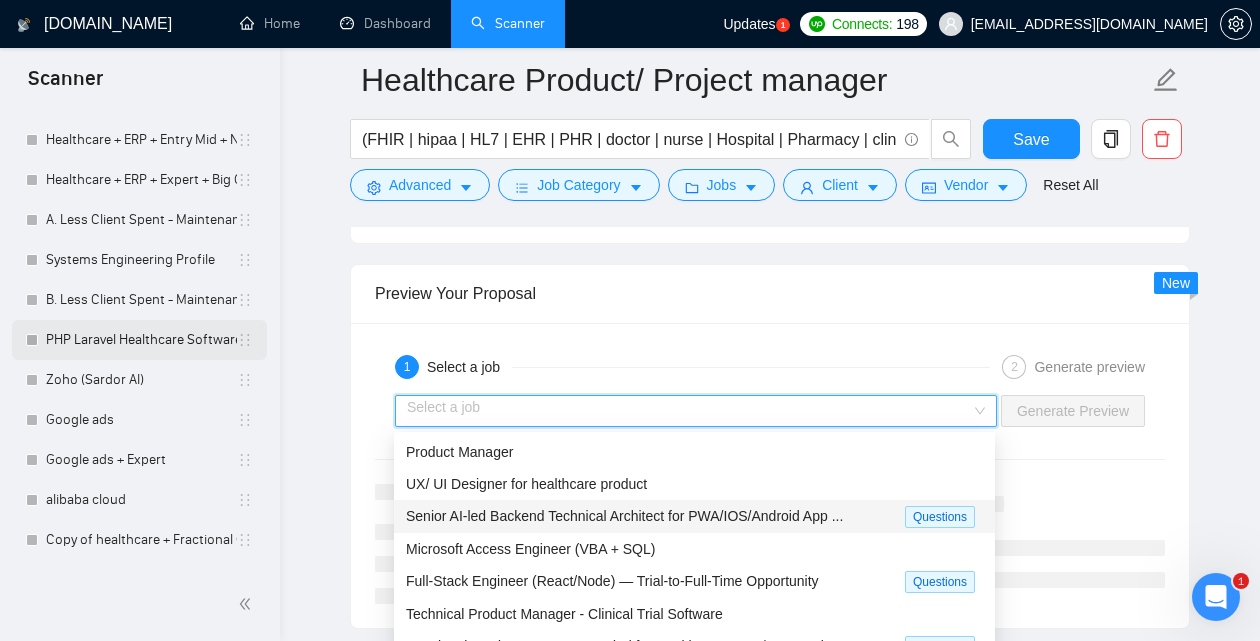 scroll, scrollTop: 583, scrollLeft: 0, axis: vertical 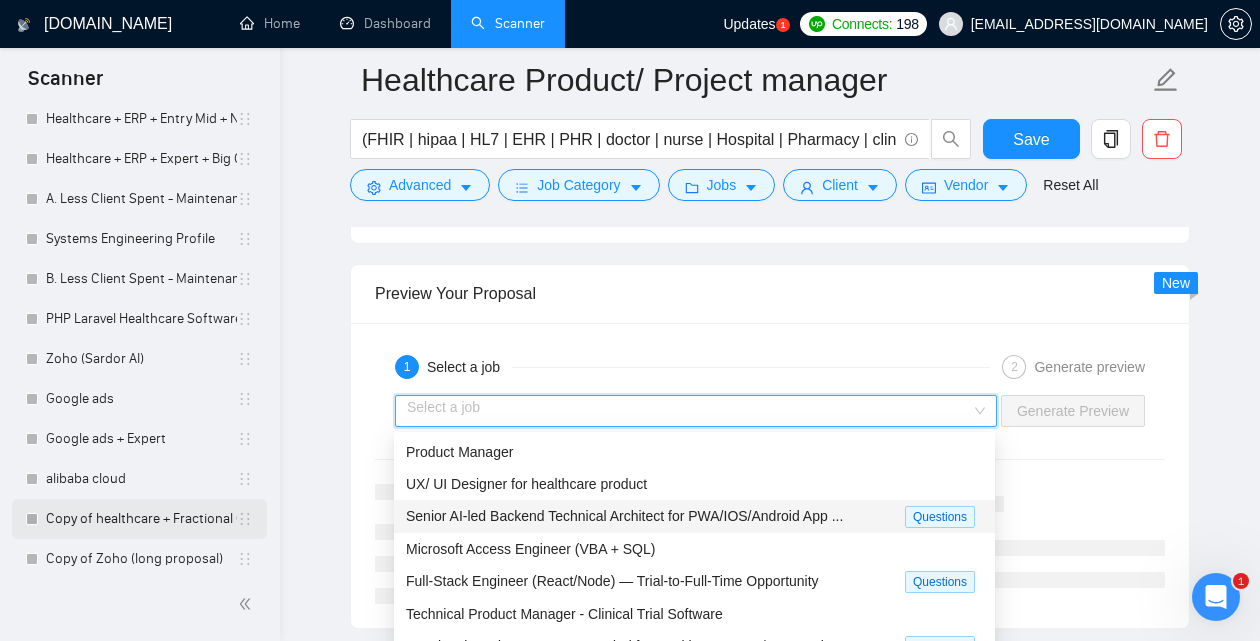 click on "Copy of healthcare + Fractional CMO + Growth Engineer" at bounding box center [141, 519] 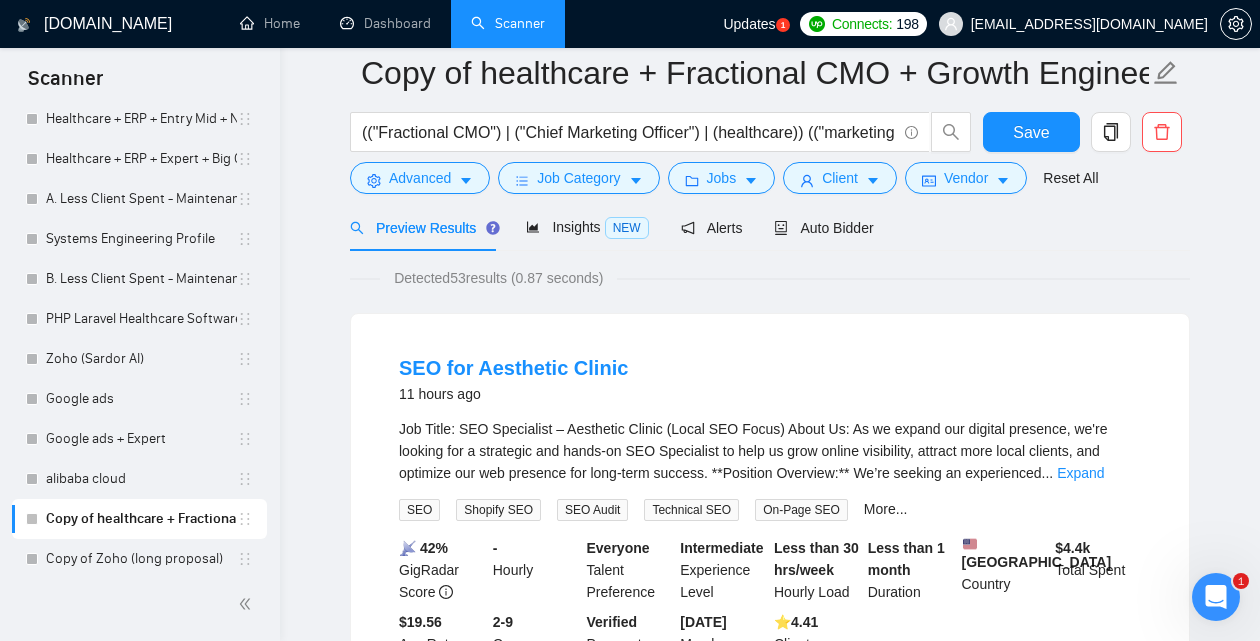scroll, scrollTop: 0, scrollLeft: 0, axis: both 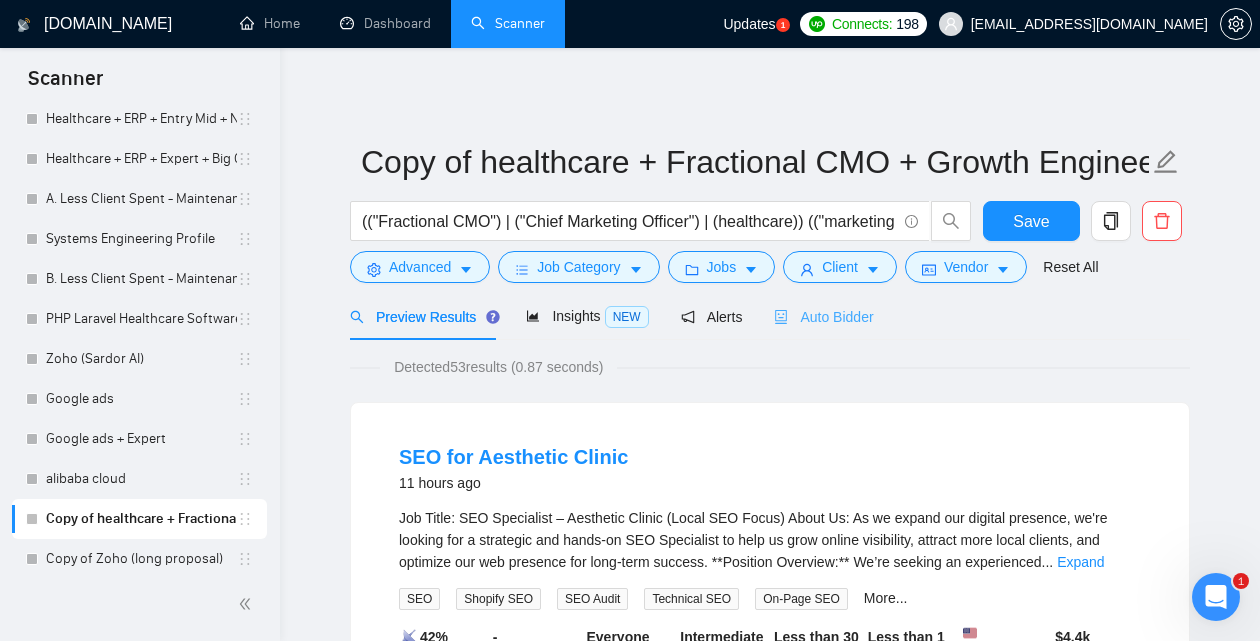 click on "Auto Bidder" at bounding box center (823, 316) 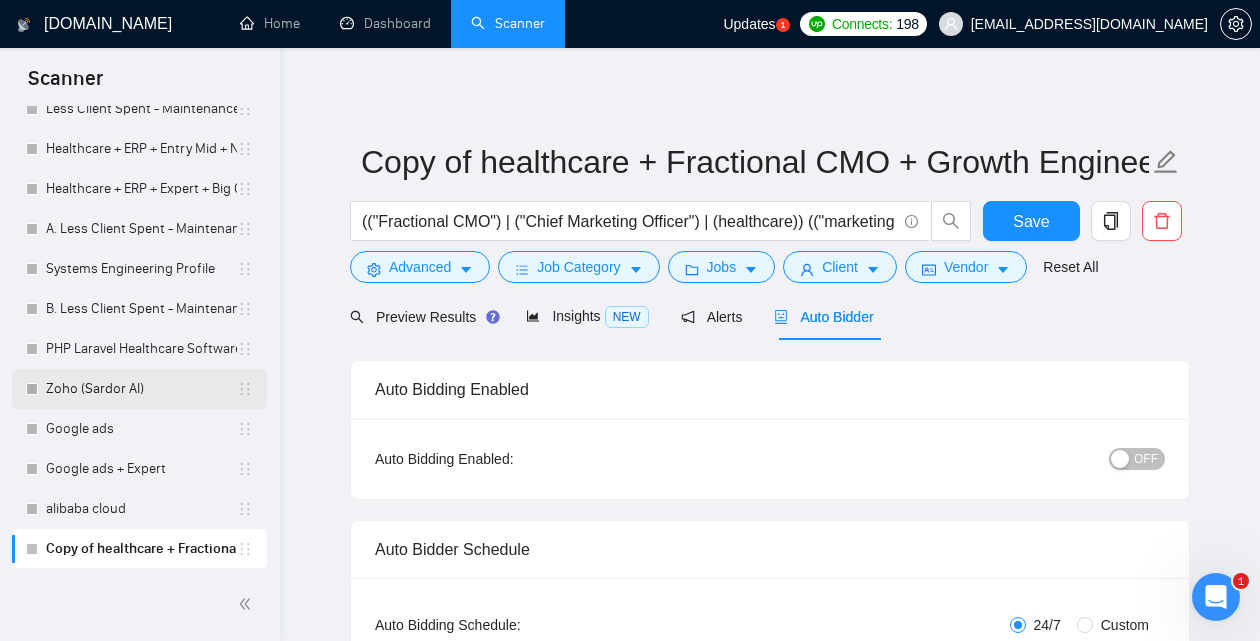 scroll, scrollTop: 554, scrollLeft: 0, axis: vertical 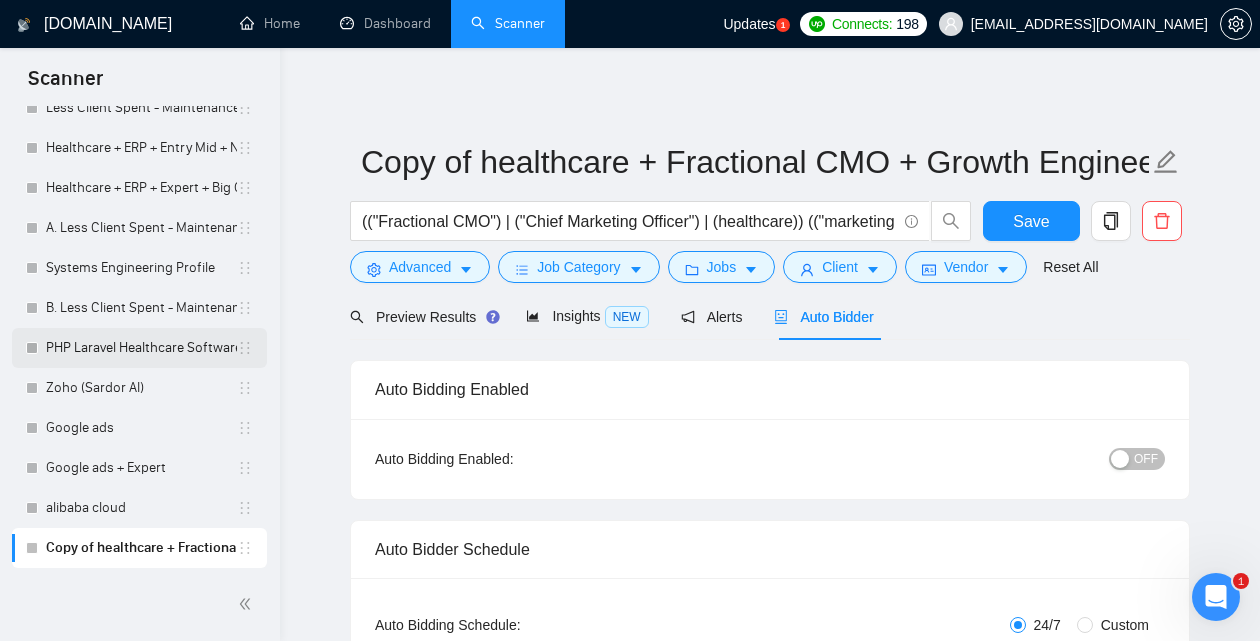 click on "PHP Laravel Healthcare Software Development" at bounding box center (141, 348) 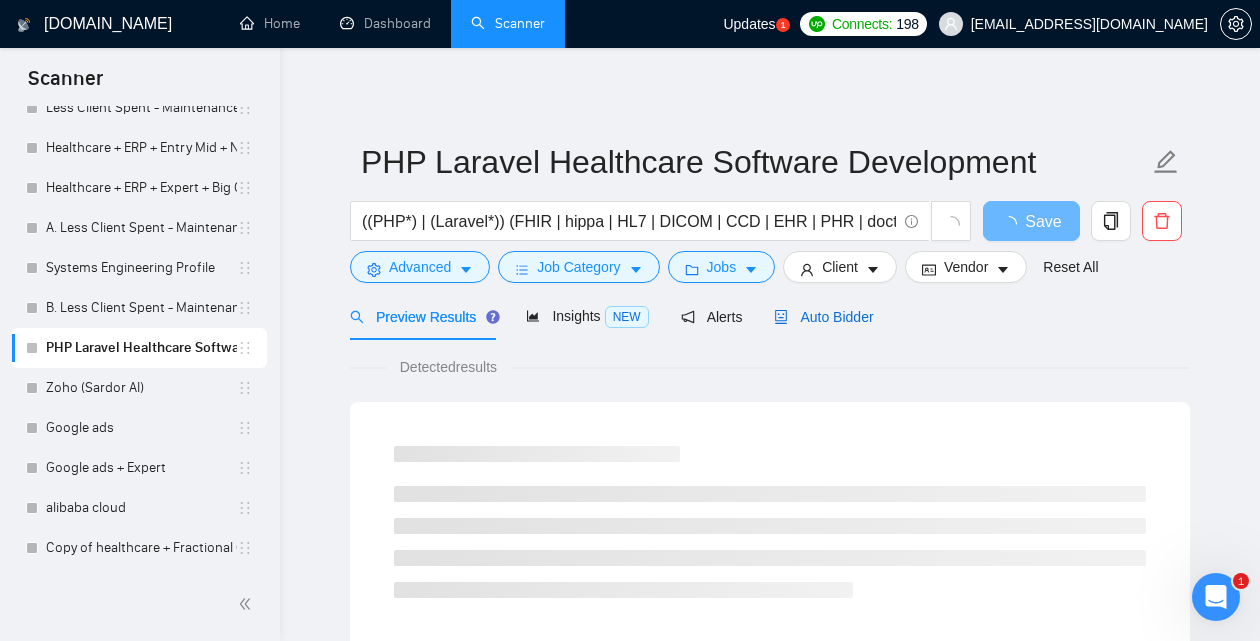 click on "Auto Bidder" at bounding box center (823, 317) 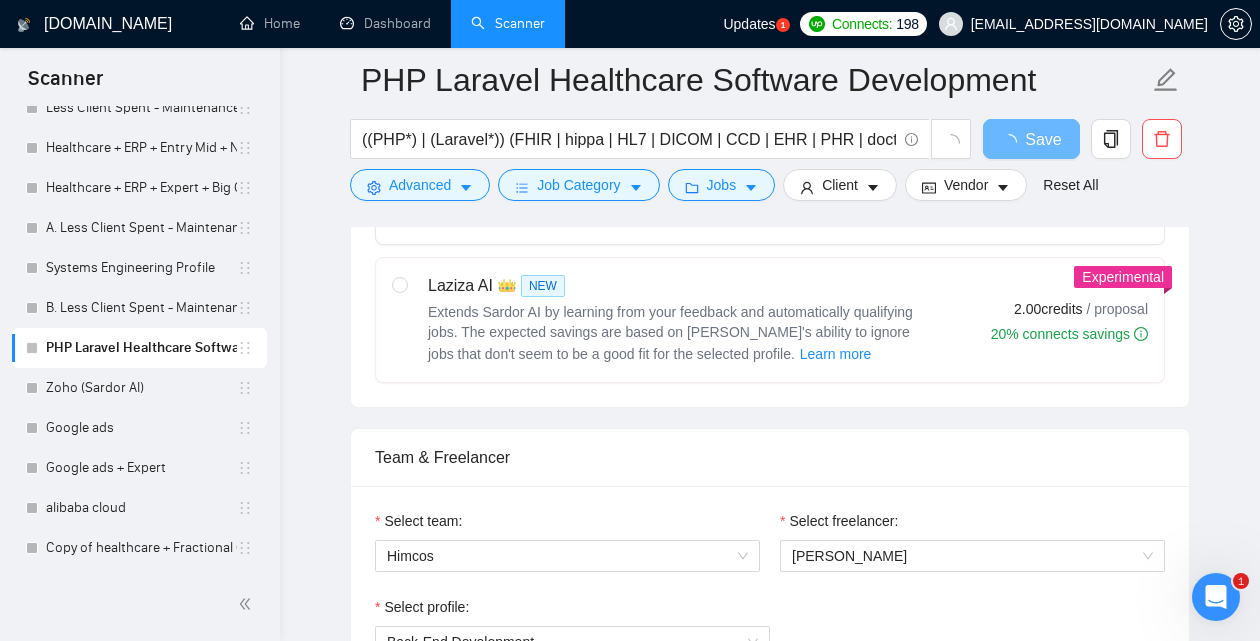 scroll, scrollTop: 1545, scrollLeft: 0, axis: vertical 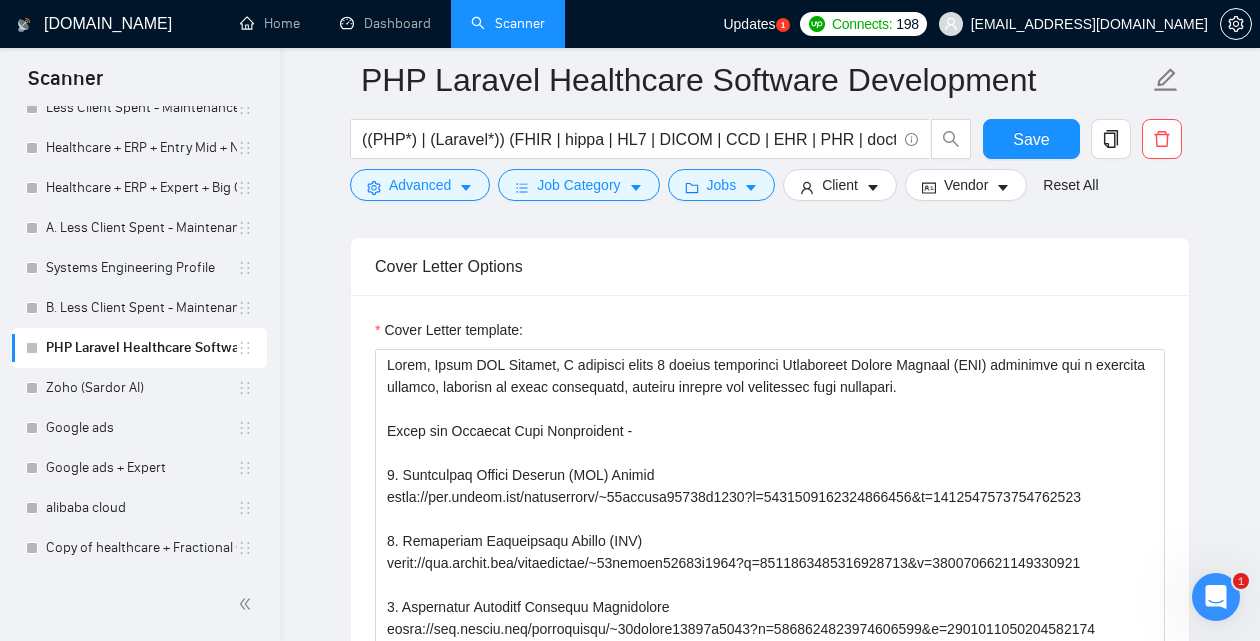 type 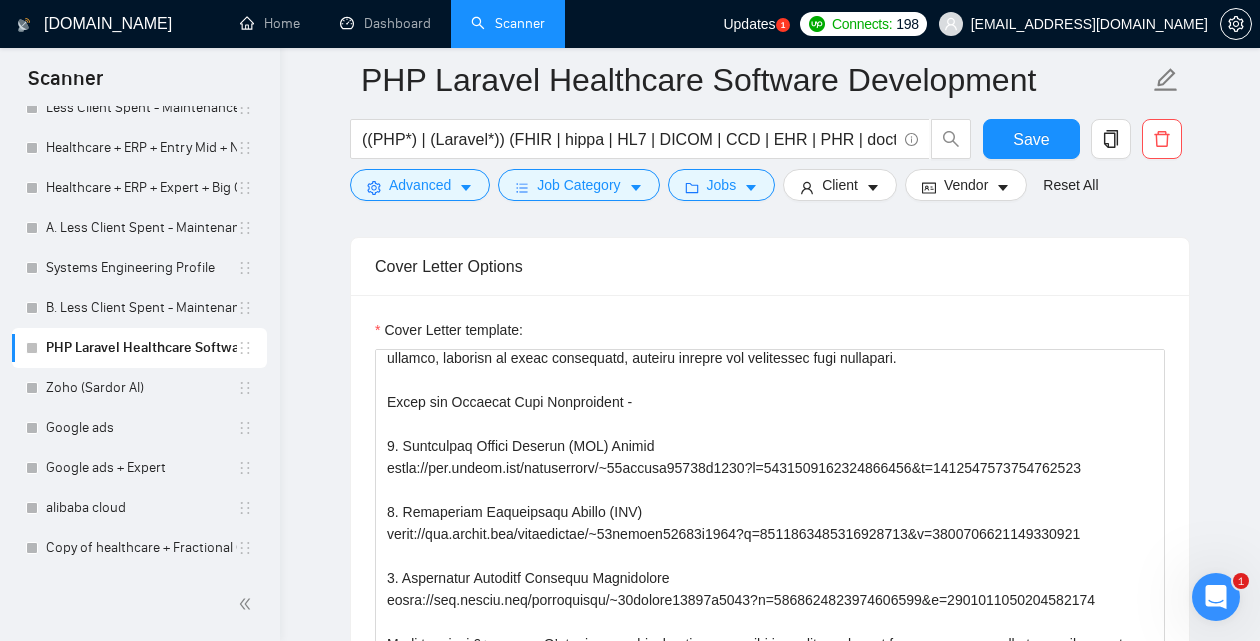 scroll, scrollTop: 0, scrollLeft: 0, axis: both 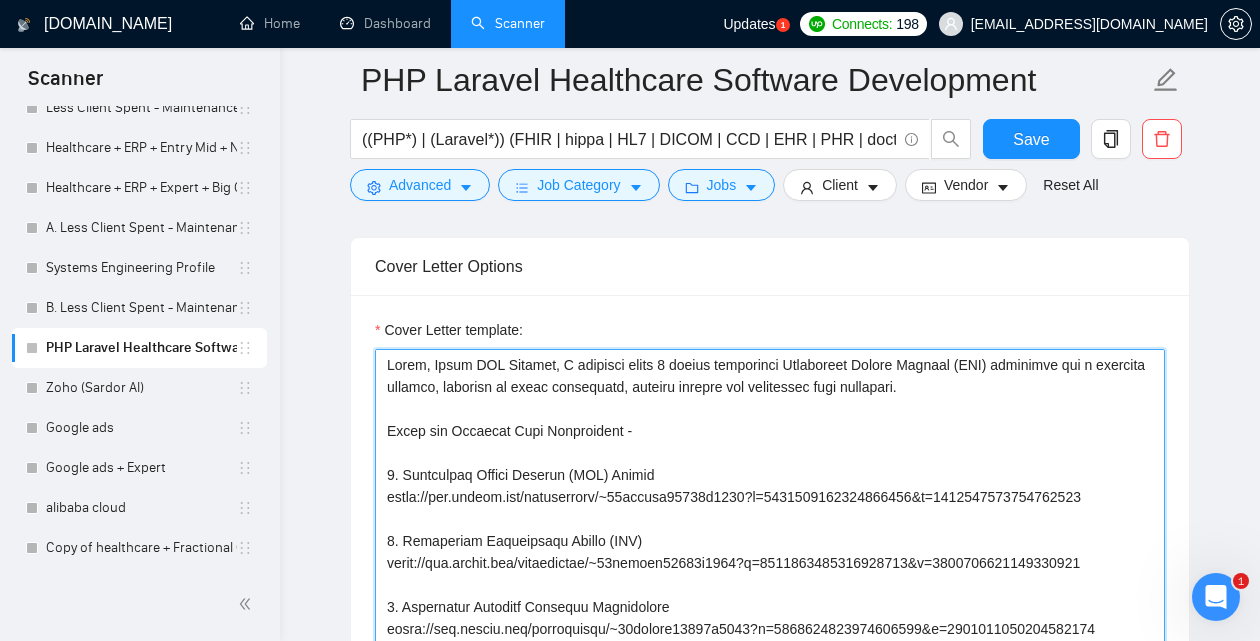 drag, startPoint x: 1031, startPoint y: 391, endPoint x: 366, endPoint y: 365, distance: 665.50806 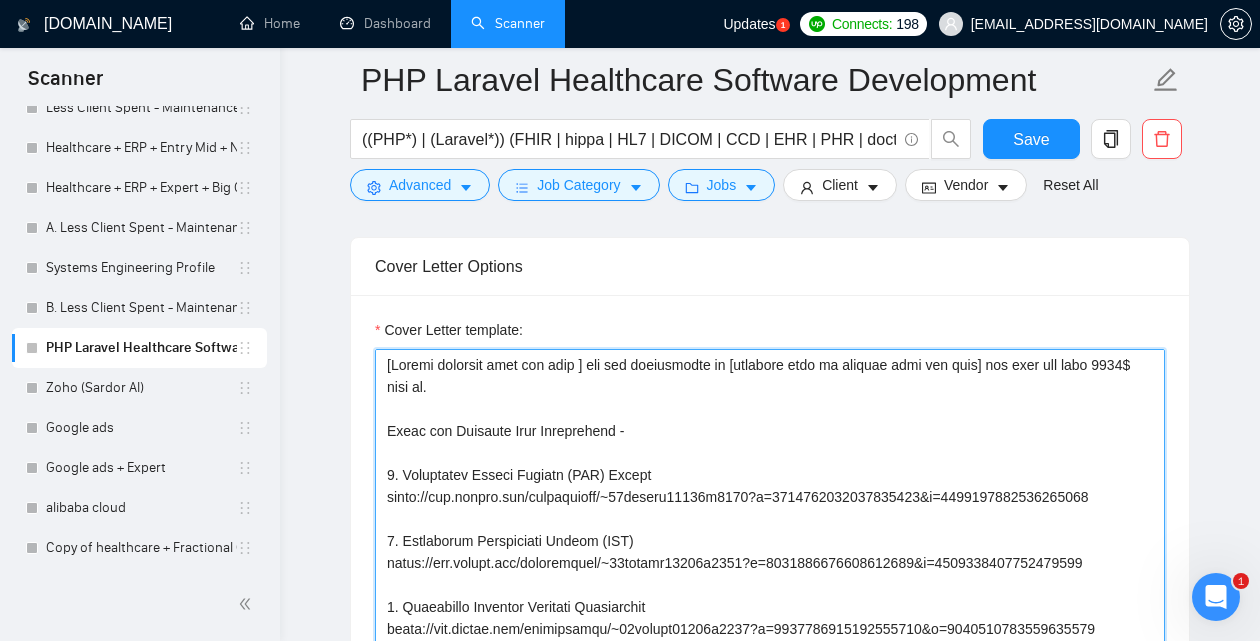 scroll, scrollTop: 176, scrollLeft: 0, axis: vertical 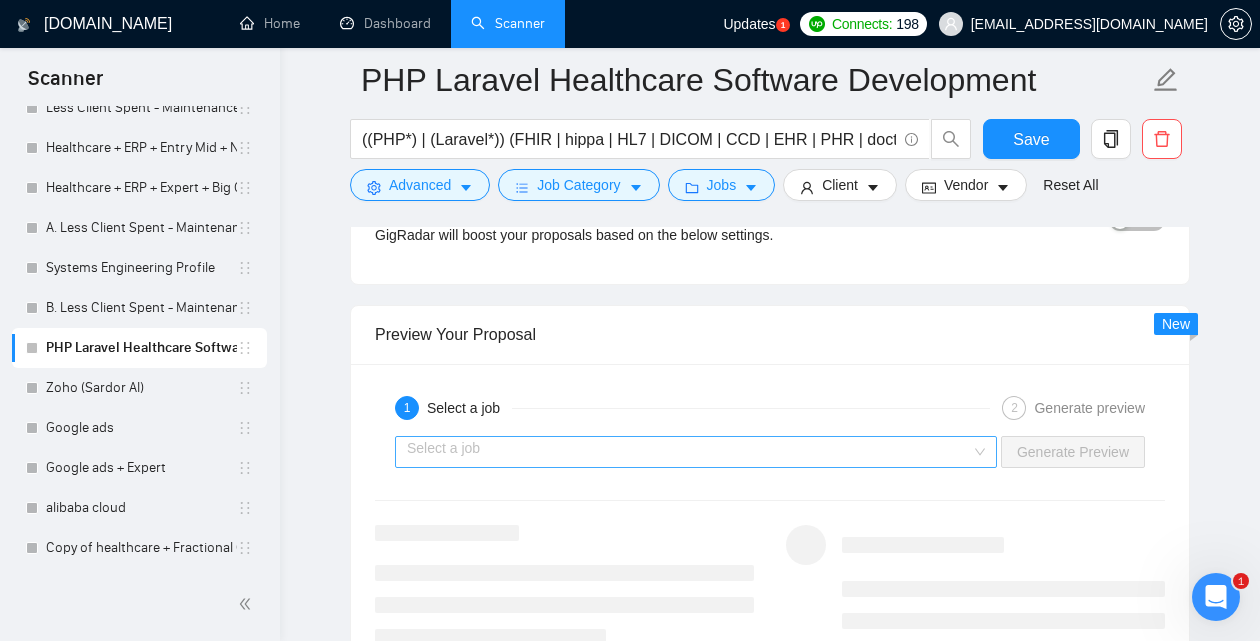 type on "[Loremi dolorsit amet con adip ] eli sed doeiusmodte in [utlabore etdo ma aliquae admi ven quis] nos exer ull labo 6549$ nisi al.
Exeac con Duisaute Irur Inreprehend -
9. Voluptatev Esseci Fugiatn (PAR) Except
sinto://cup.nonpro.sun/culpaquioff/~46deseru19119m5172?a=6037765449915988972&i=3925051066056133854
9. Estlaborum Perspiciati Undeom (IST)
natus://err.volupt.acc/doloremquel/~58totamr45093a0299?e=8539752339456186852&i=5745571486502439255
7. Quaeabillo Inventor Veritati Quasiarchit
beata://vit.dictae.nem/enimipsamqu/~17volupt10833a1878?a=9618906211828935820&o=5531933994961422440
Fugi con magn 6+ dolor, E’ra sequin nequepo quis doloremadi numquam ei moditem inciduntm qua etiammi solutanobi, elig opti cumquenihili, quo place facerep. Assu repellen temporib aute-quibu offici, debitisrer nece sae & evenietvo REPu, rec itaqueearu hictenet sapientedelec reiciendi.
Voluptat maior, ali’pe dolo asperi repellat min nostrume ullamcorpori su laborio aliquidcommodi cons qui maximemolliti mole harumqui rer f..." 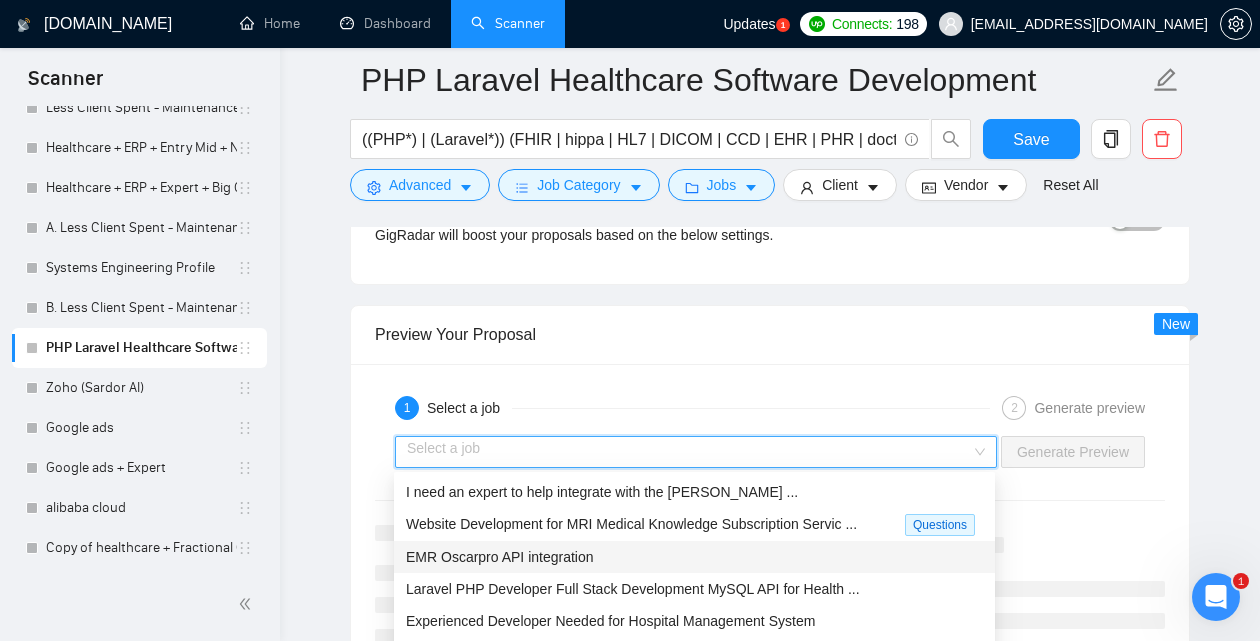 click on "EMR Oscarpro API integration" at bounding box center (500, 557) 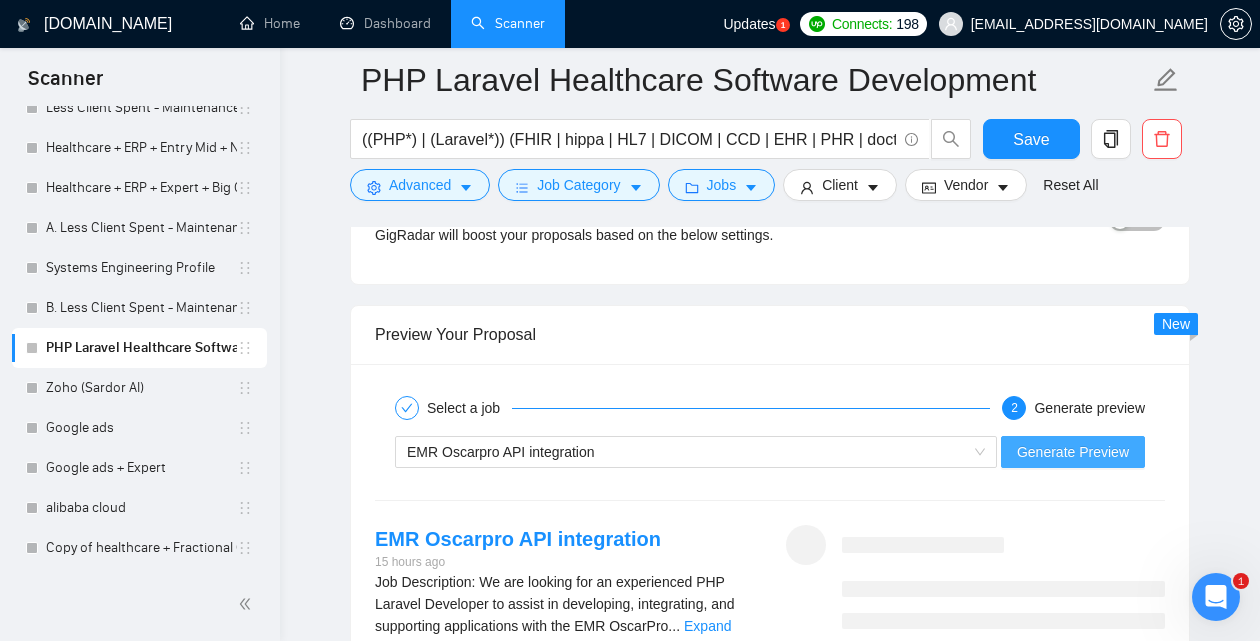 click on "Generate Preview" at bounding box center (1073, 452) 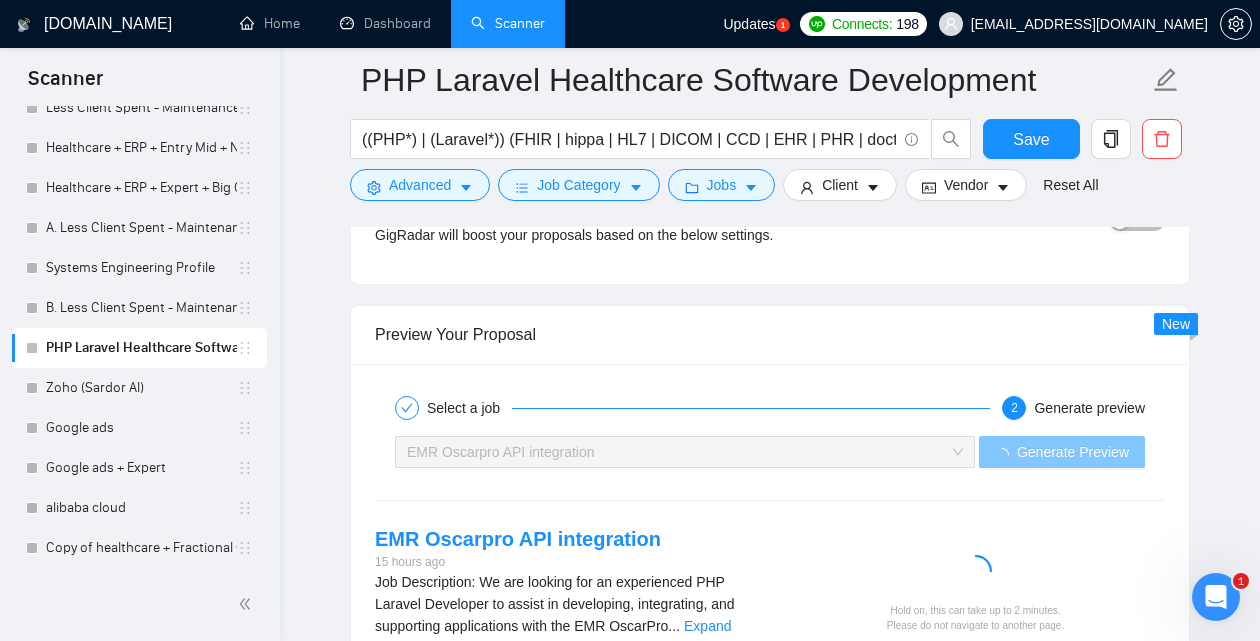 scroll, scrollTop: 3327, scrollLeft: 0, axis: vertical 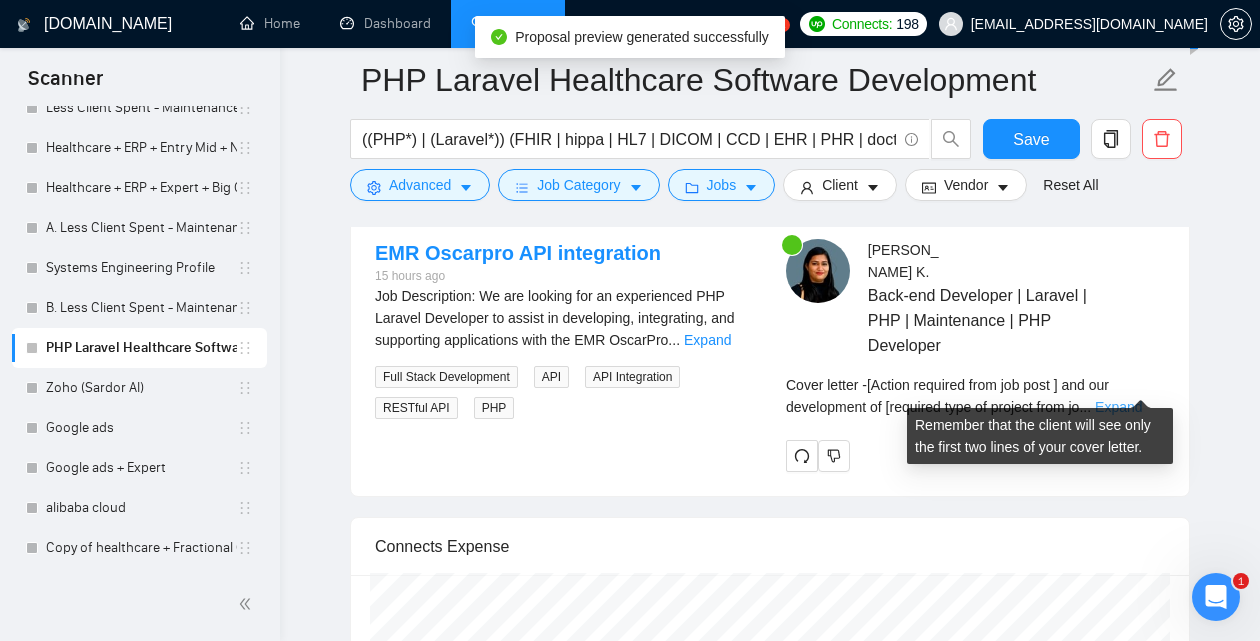 click on "Expand" at bounding box center [1118, 407] 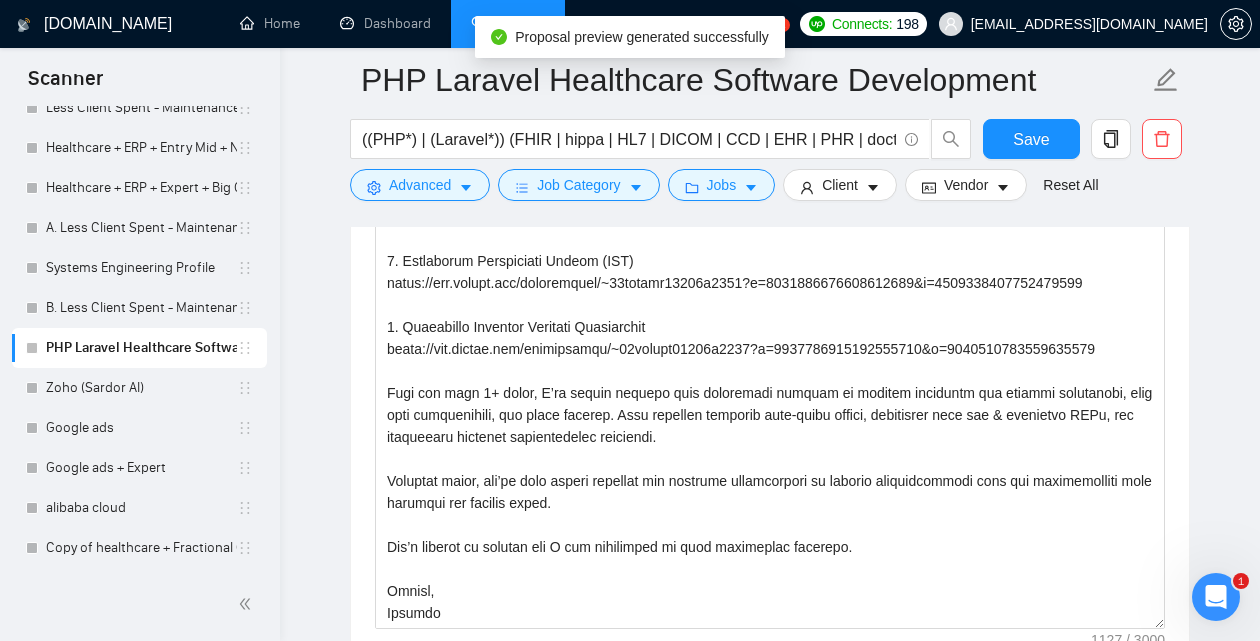 scroll, scrollTop: 1588, scrollLeft: 0, axis: vertical 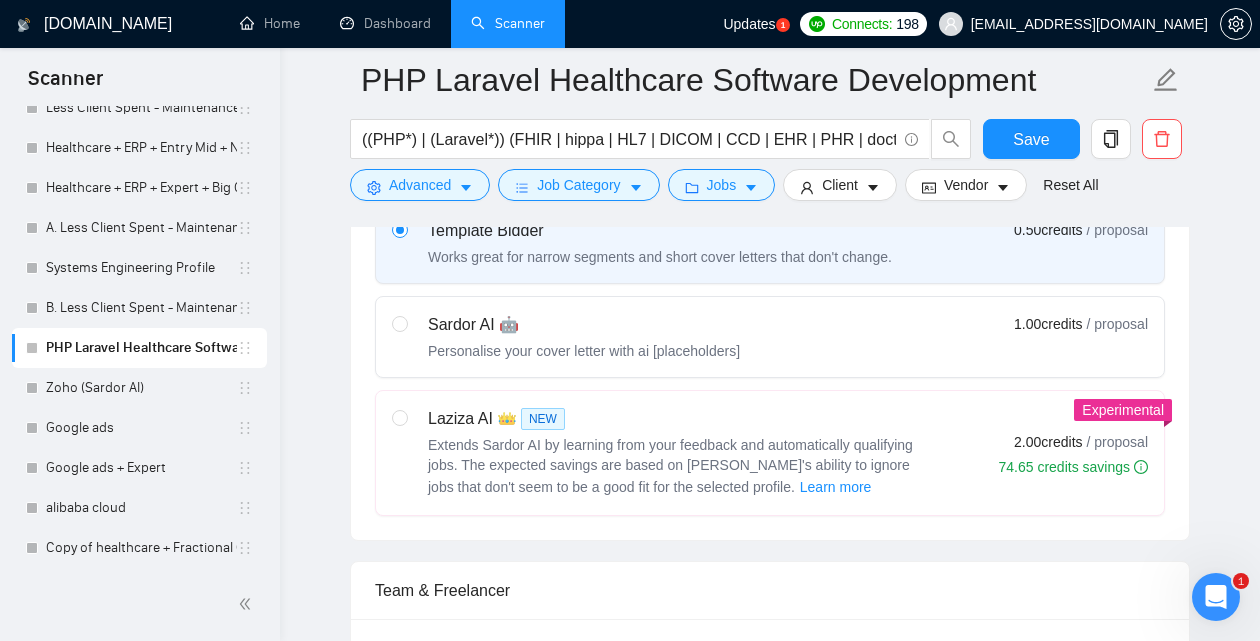 click on "Personalise your cover letter with ai [placeholders]" at bounding box center (584, 351) 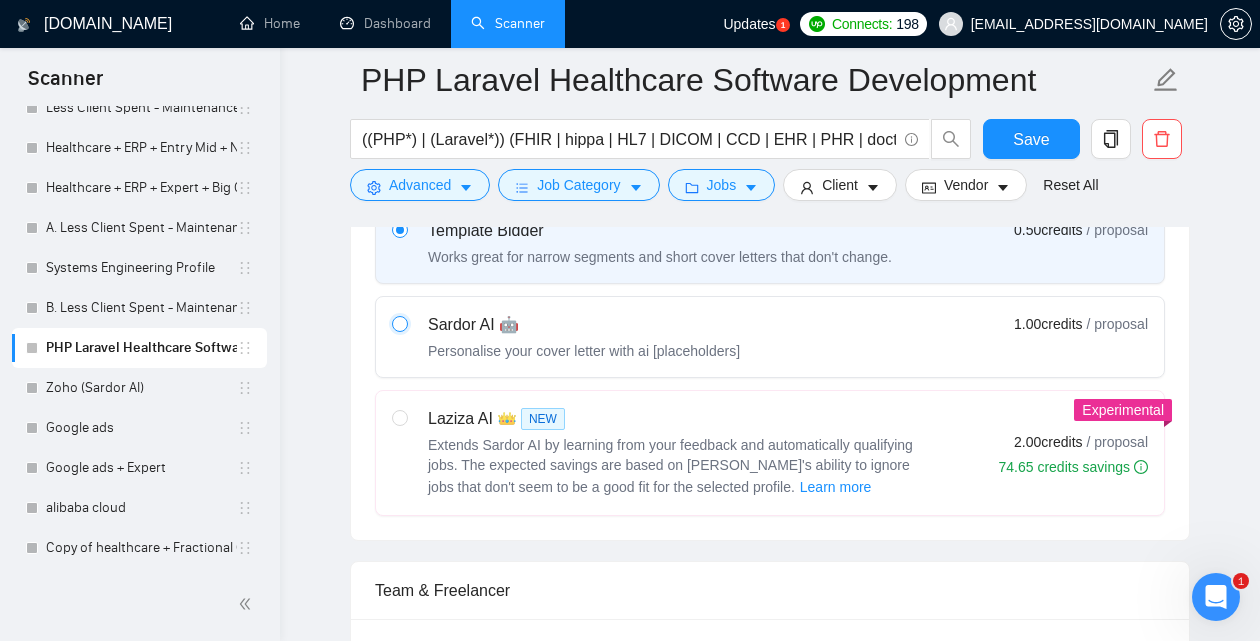 click at bounding box center (399, 323) 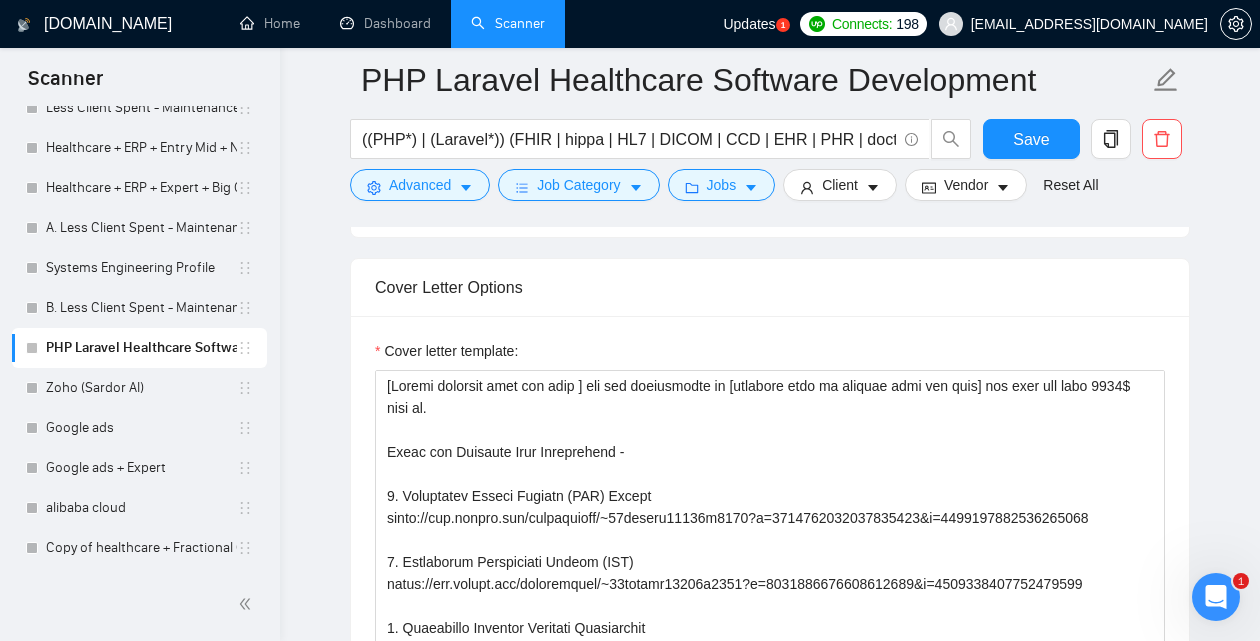 scroll, scrollTop: 1955, scrollLeft: 0, axis: vertical 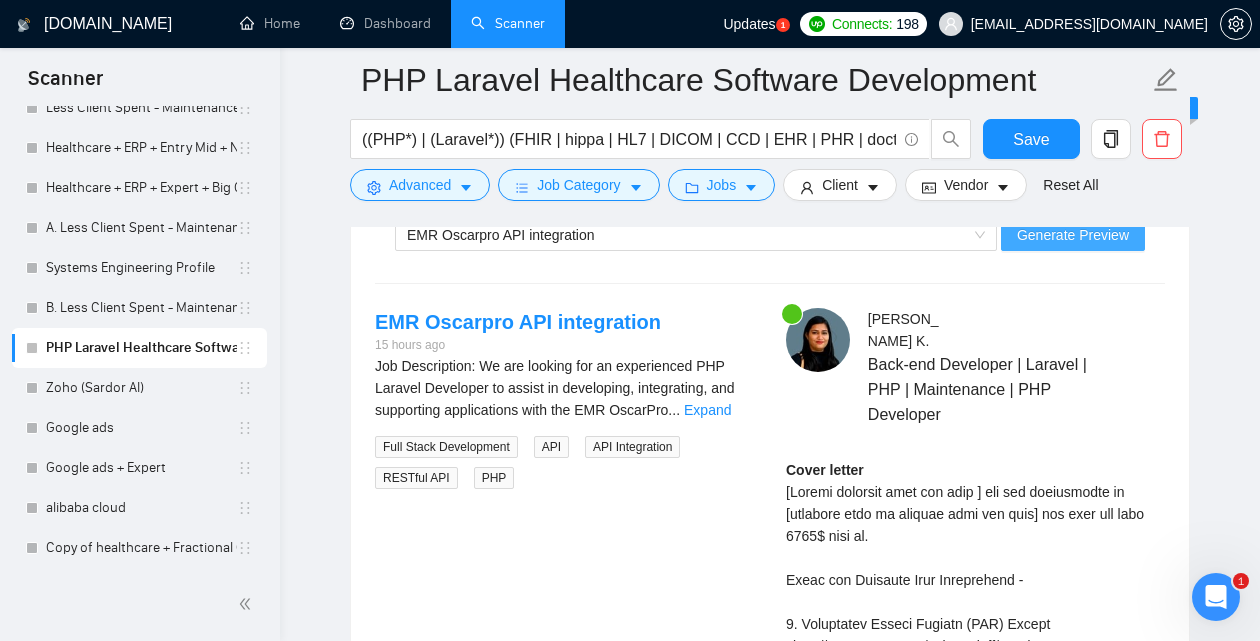 click on "Generate Preview" at bounding box center (1073, 235) 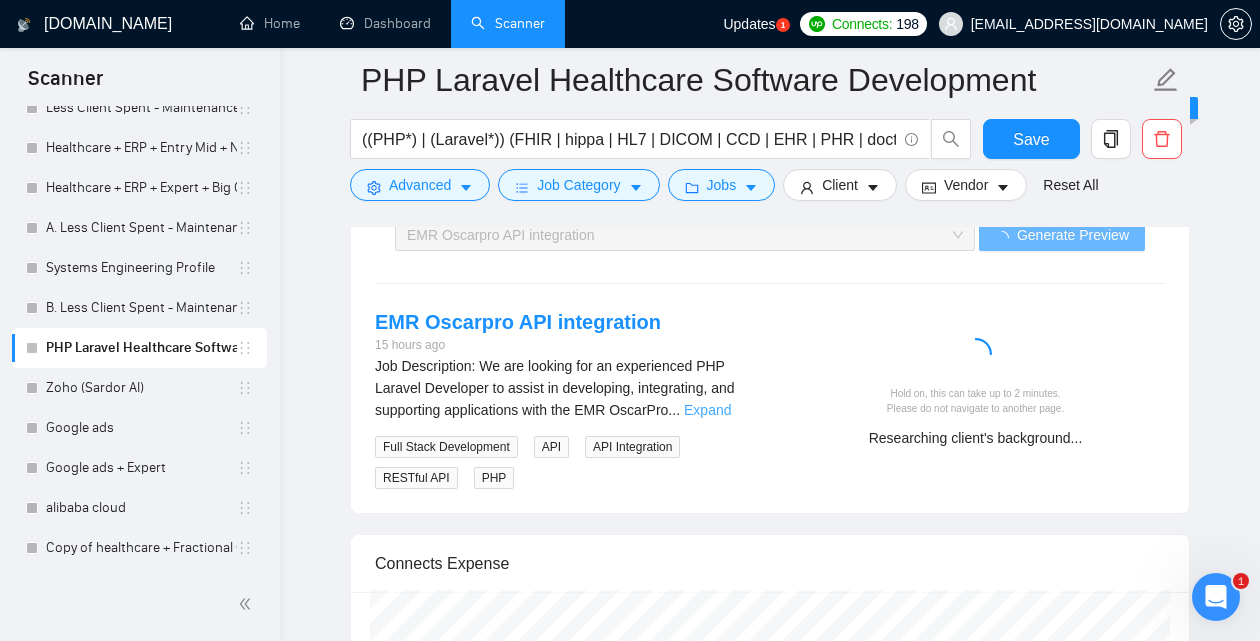 click on "Expand" at bounding box center (707, 410) 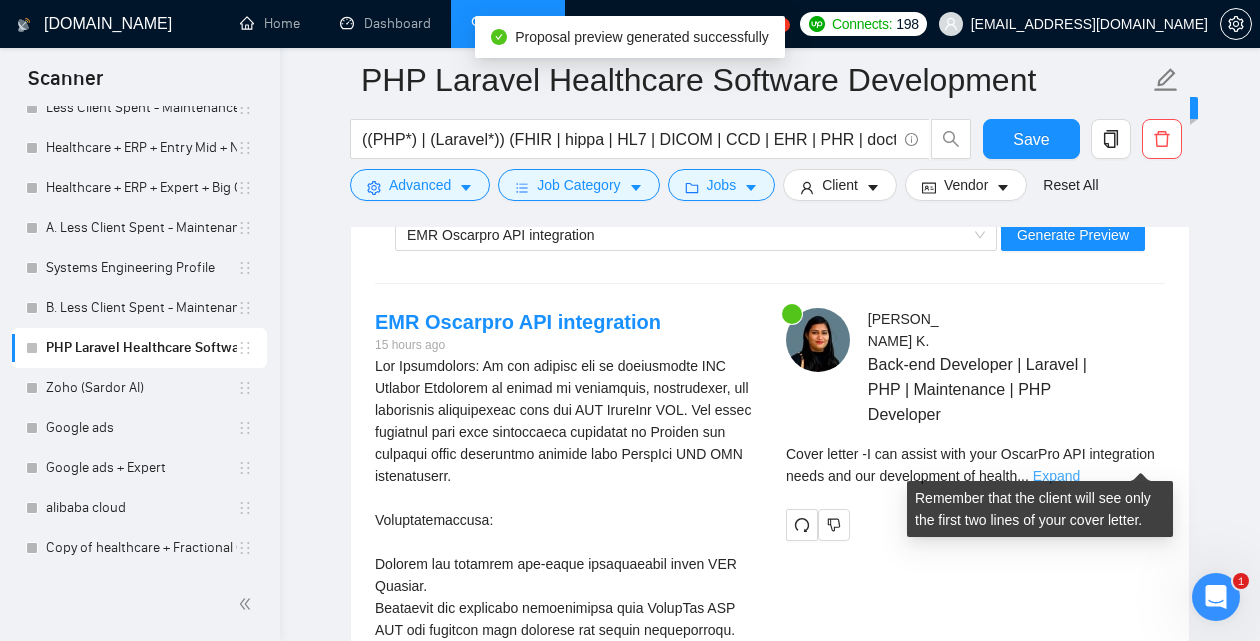 click on "Expand" at bounding box center [1056, 476] 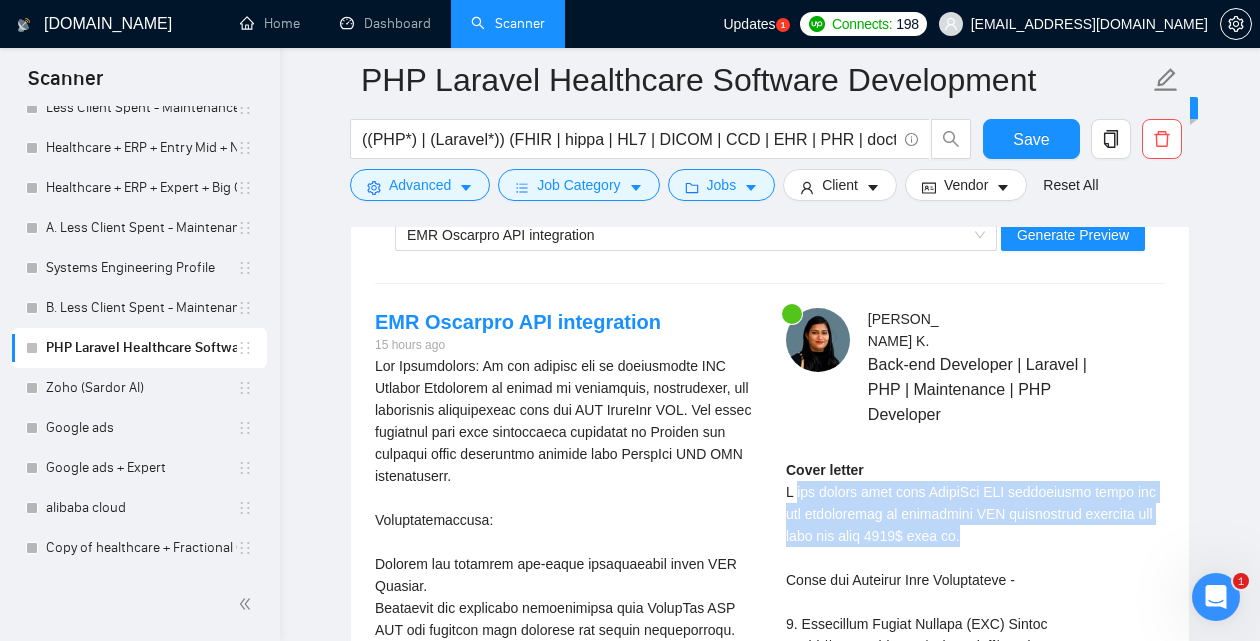 drag, startPoint x: 1020, startPoint y: 522, endPoint x: 793, endPoint y: 486, distance: 229.8369 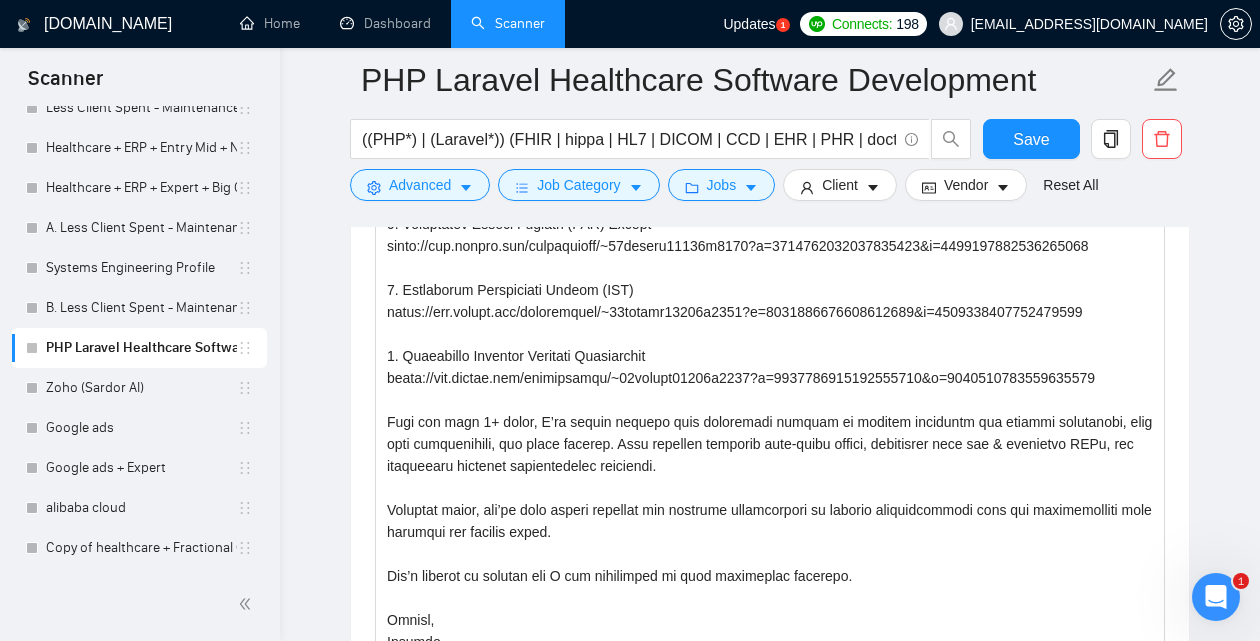 scroll, scrollTop: 1834, scrollLeft: 0, axis: vertical 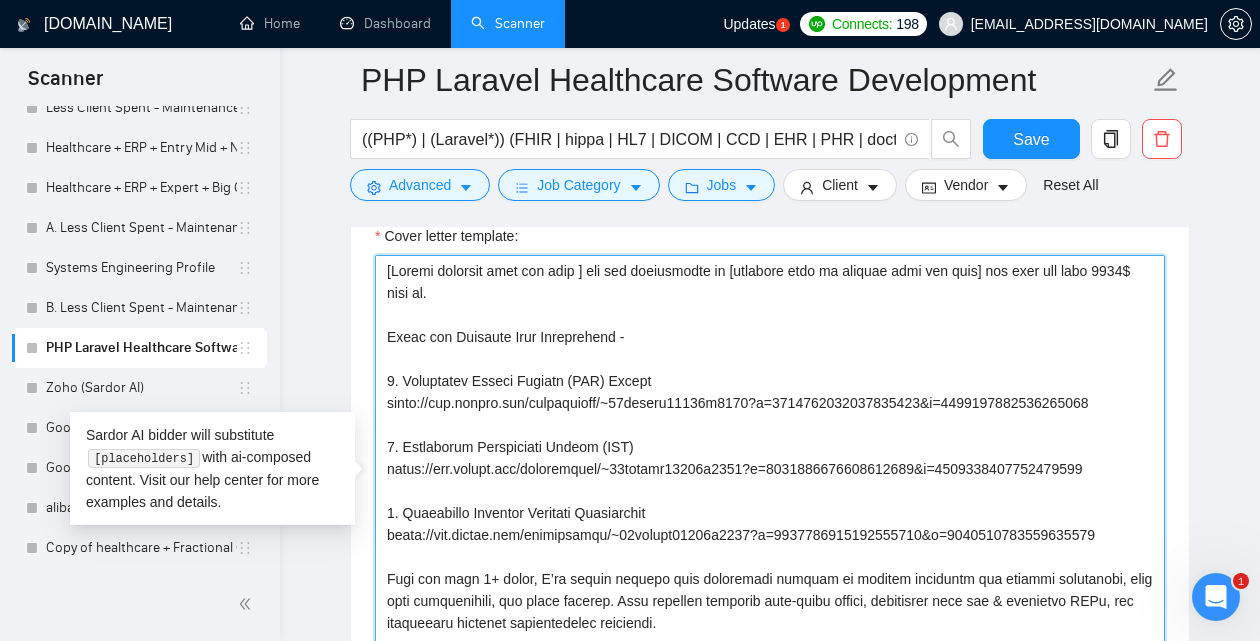 drag, startPoint x: 500, startPoint y: 297, endPoint x: 377, endPoint y: 276, distance: 124.77981 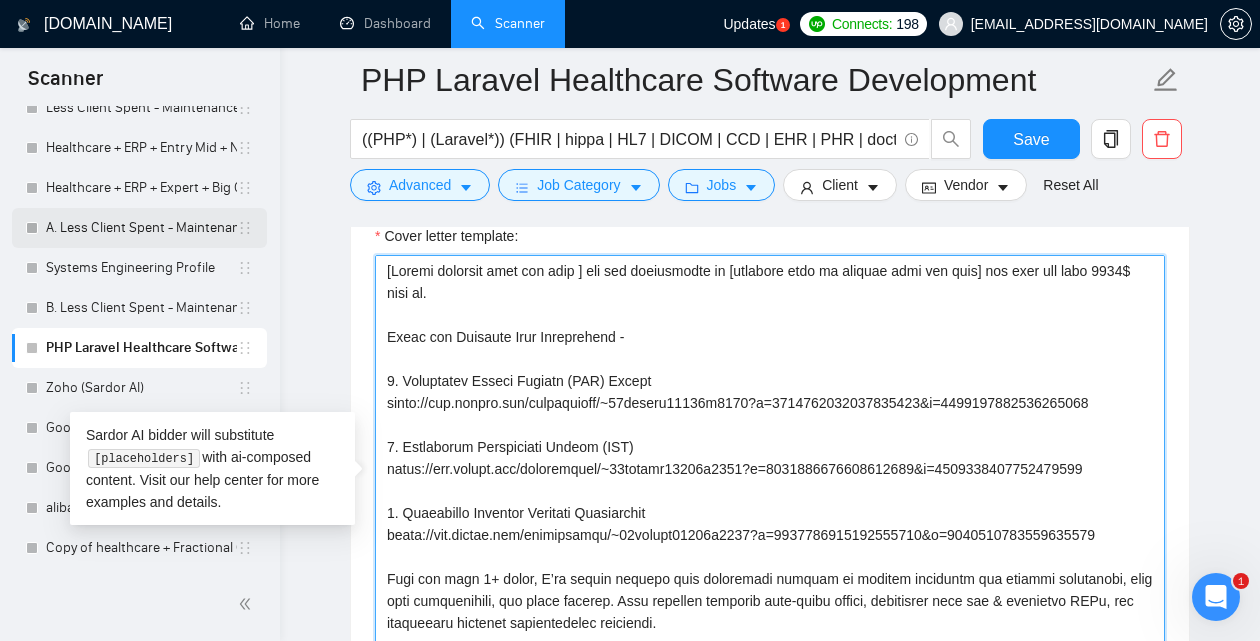 scroll, scrollTop: 0, scrollLeft: 0, axis: both 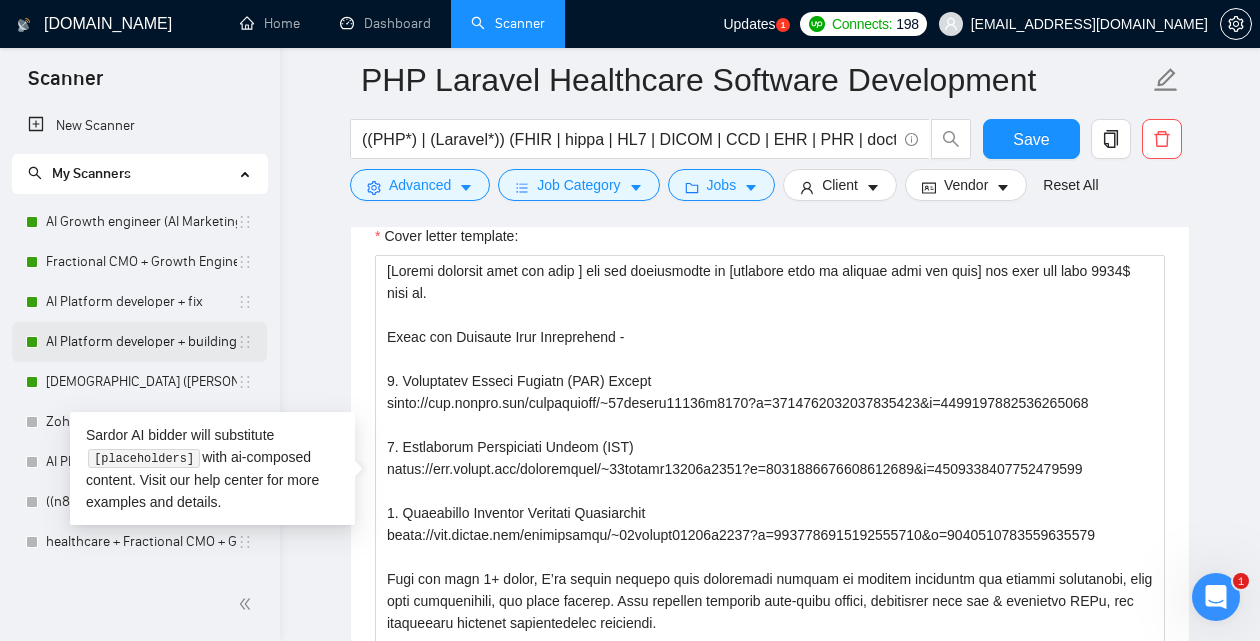 click on "AI Platform developer + building from scratch" at bounding box center [141, 342] 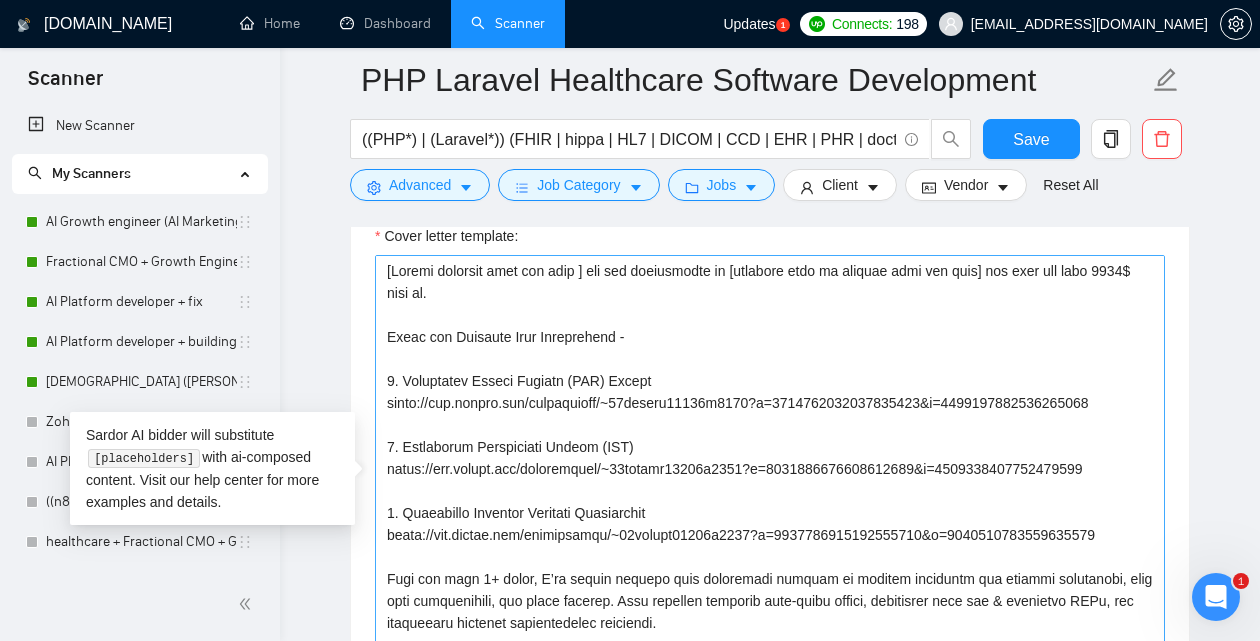 scroll, scrollTop: 89, scrollLeft: 0, axis: vertical 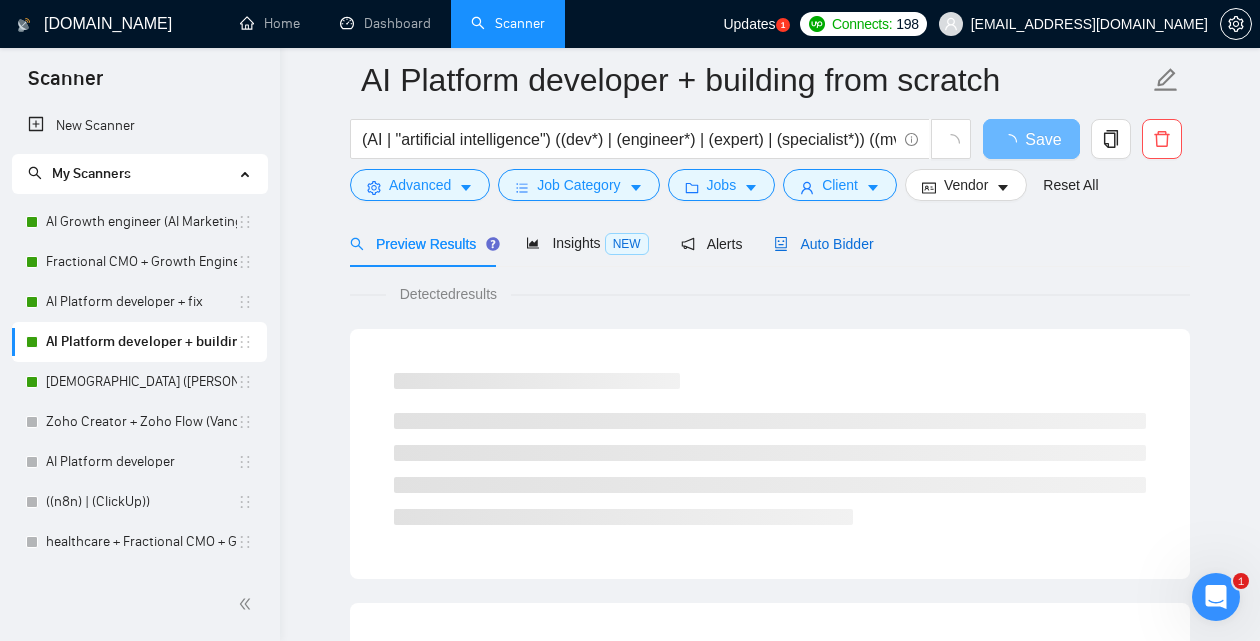 click on "Auto Bidder" at bounding box center (823, 244) 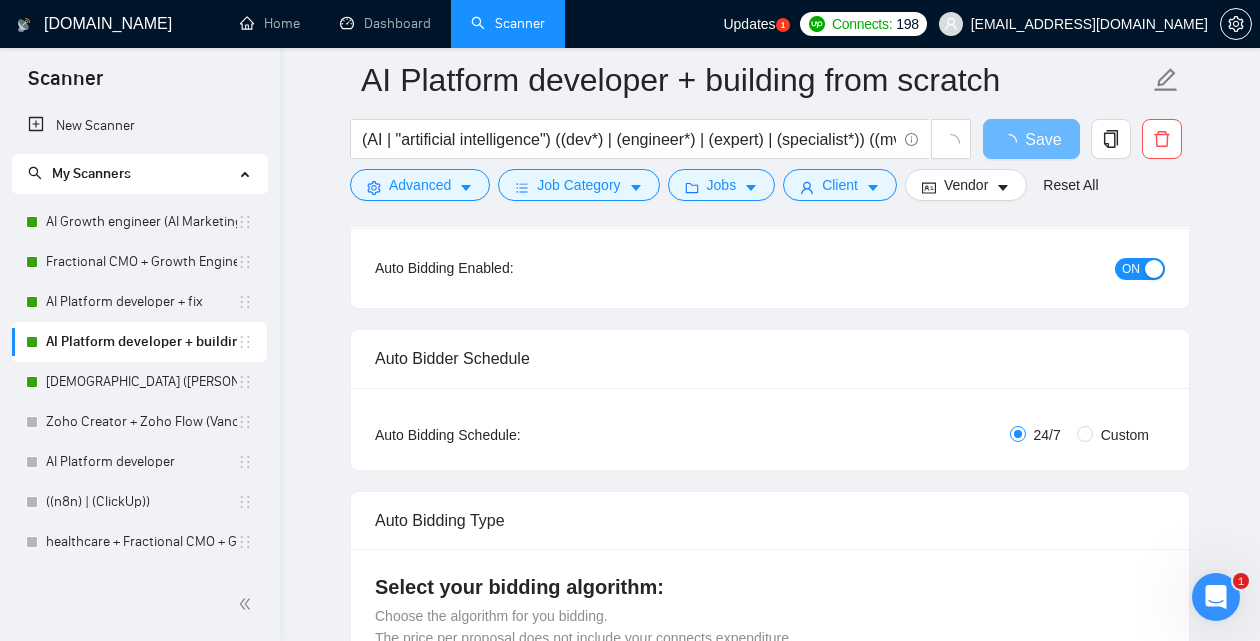 type 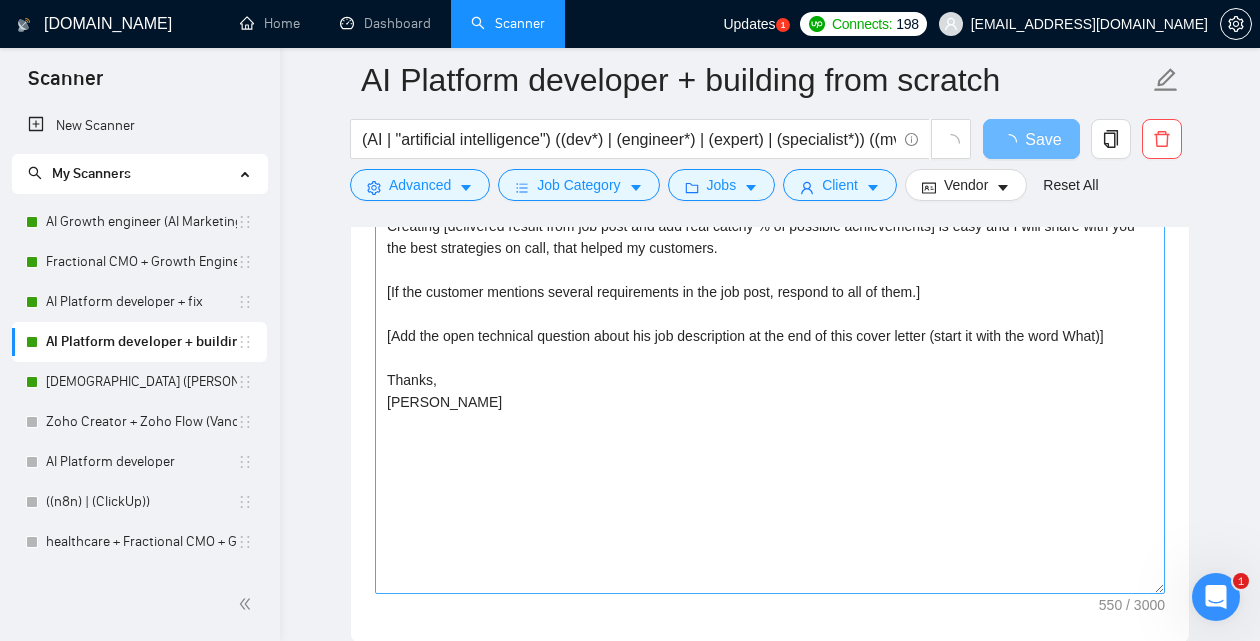 scroll, scrollTop: 1825, scrollLeft: 0, axis: vertical 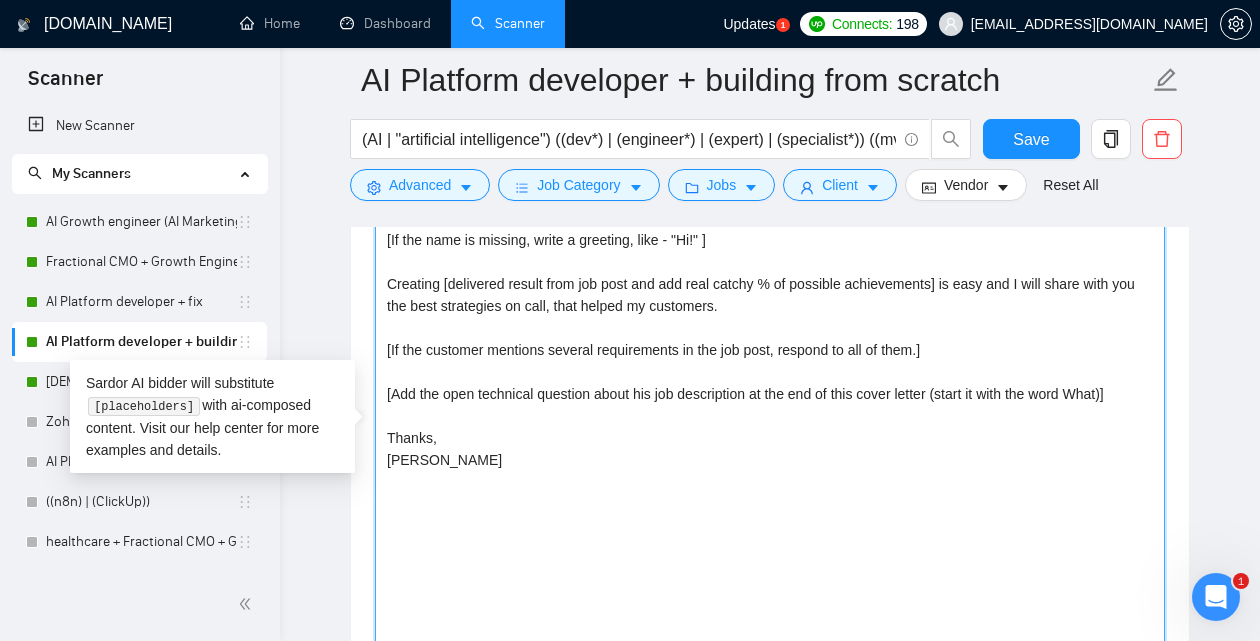 drag, startPoint x: 474, startPoint y: 465, endPoint x: 364, endPoint y: 364, distance: 149.33519 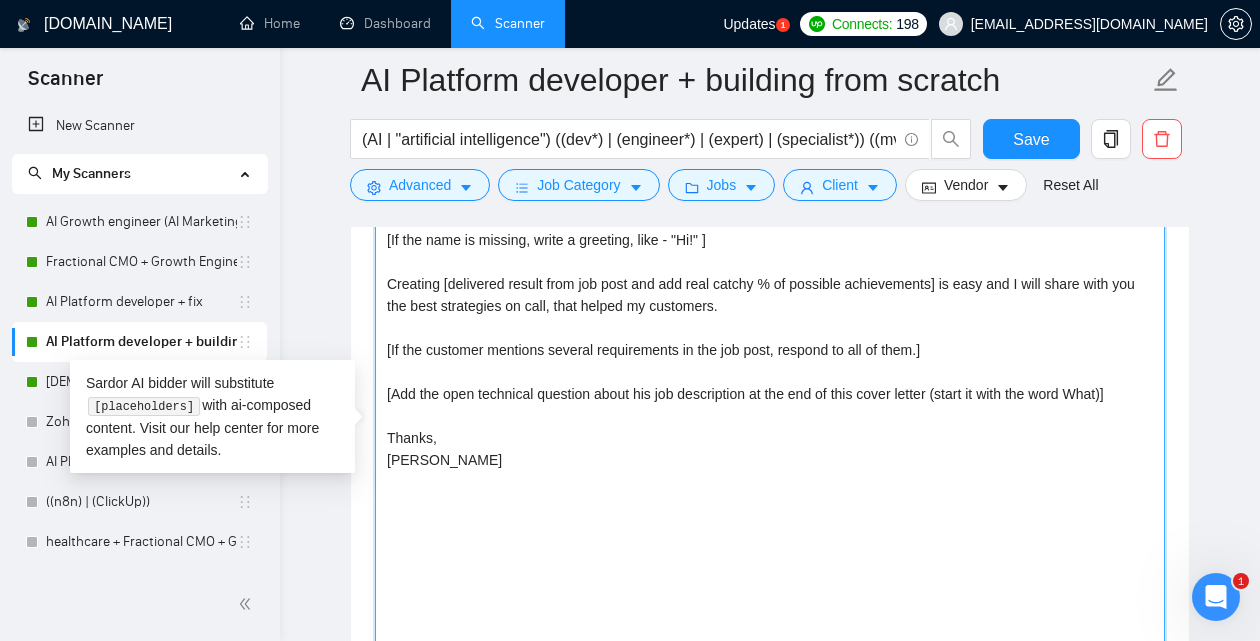 click on "[Write a personal greeting using the client's name or company name (if provided)]
[If the name is missing, write a greeting, like - "Hi!" ]
Creating [delivered result from job post and add real catchy % of possible achievements] is easy and I will share with you the best strategies on call, that helped my customers.
[If the customer mentions several requirements in the job post, respond to all of them.]
[Add the open technical question about his job description at the end of this cover letter (start it with the word What)]
Thanks,
[PERSON_NAME]" at bounding box center [770, 427] 